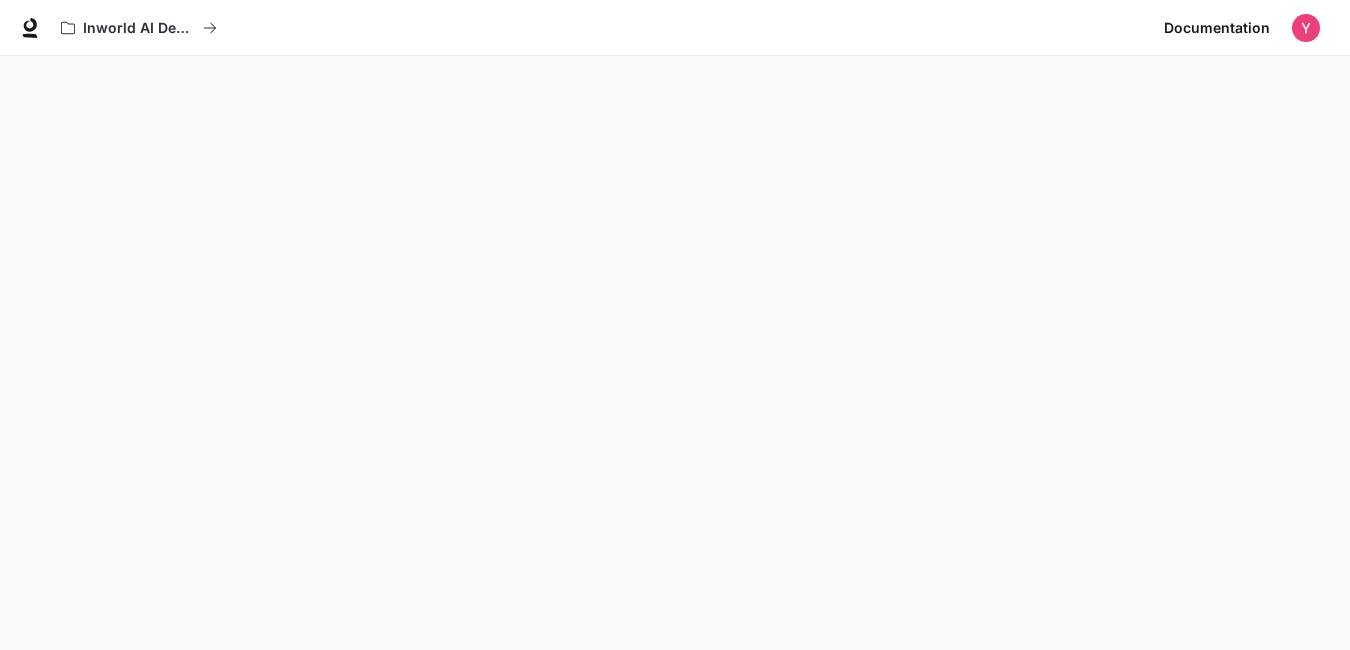 scroll, scrollTop: 56, scrollLeft: 0, axis: vertical 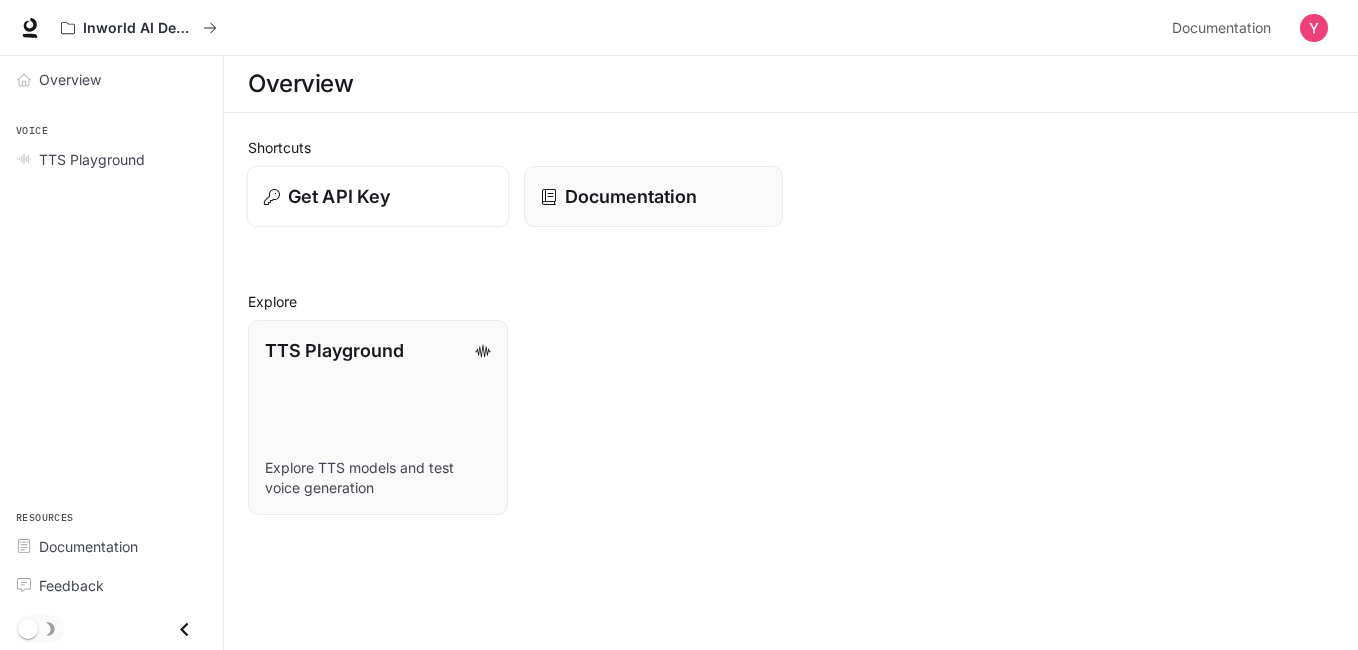 click on "Get API Key" at bounding box center (378, 197) 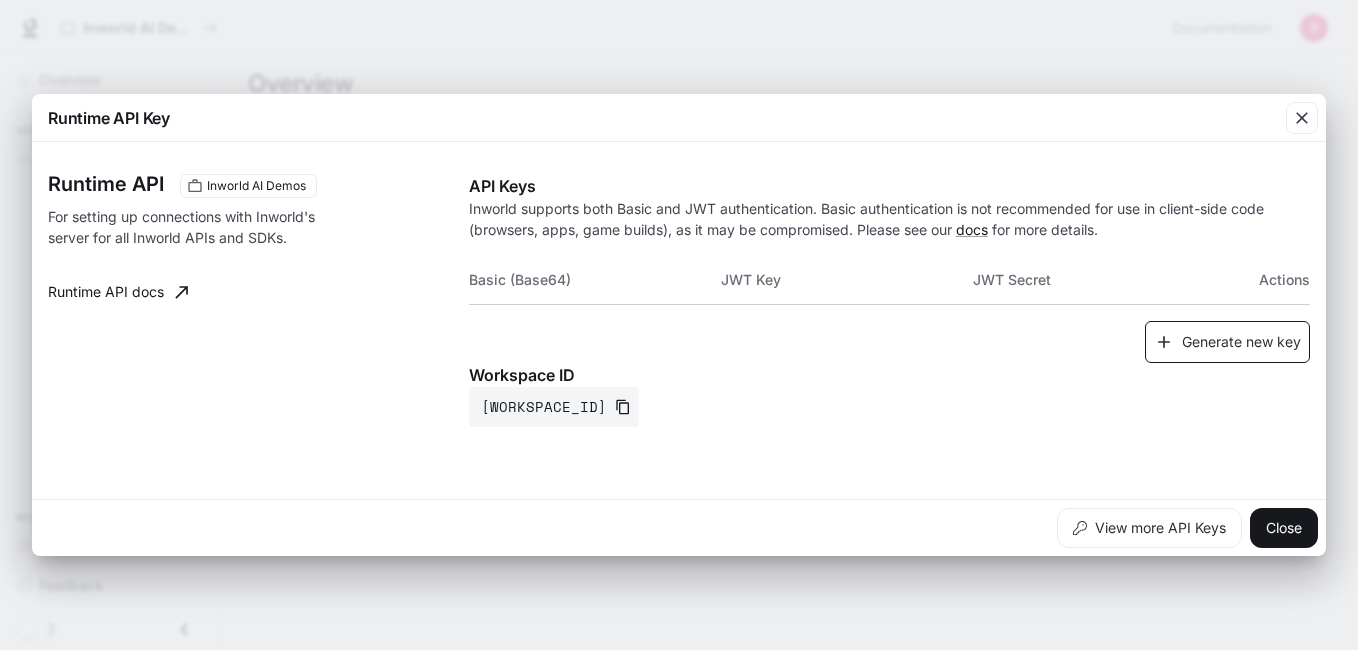 click on "Generate new key" at bounding box center [1227, 342] 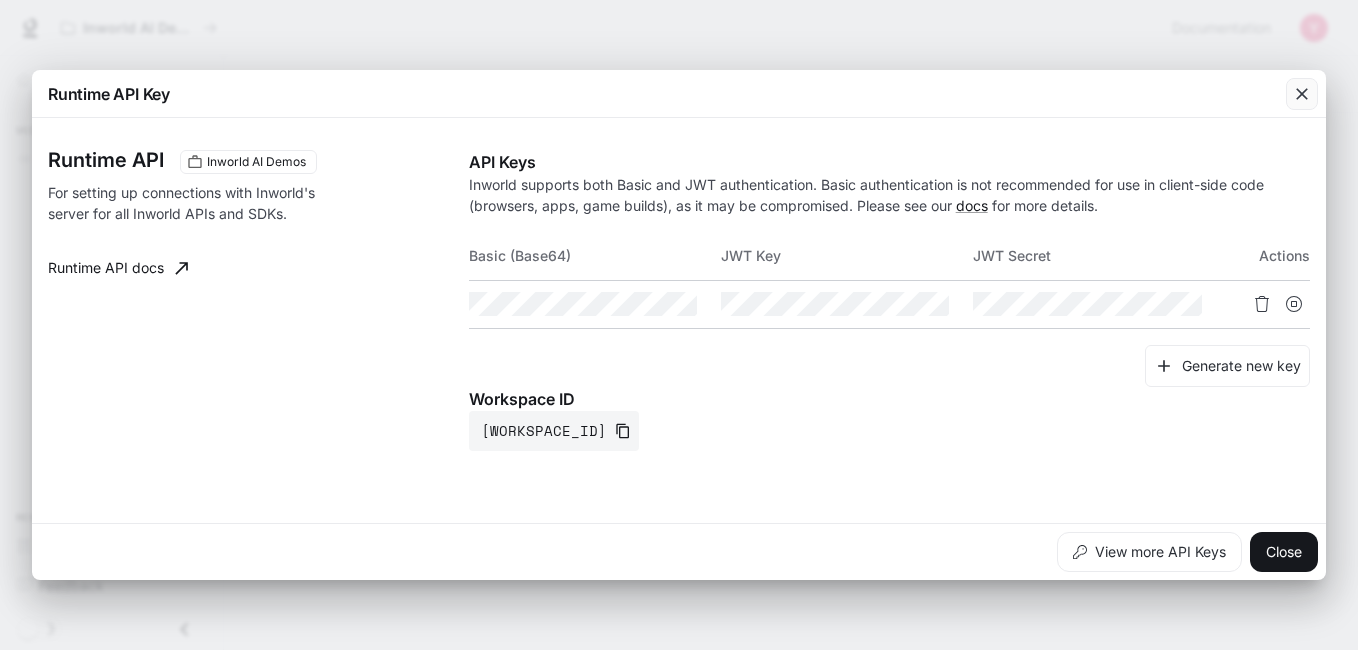 click at bounding box center [1302, 94] 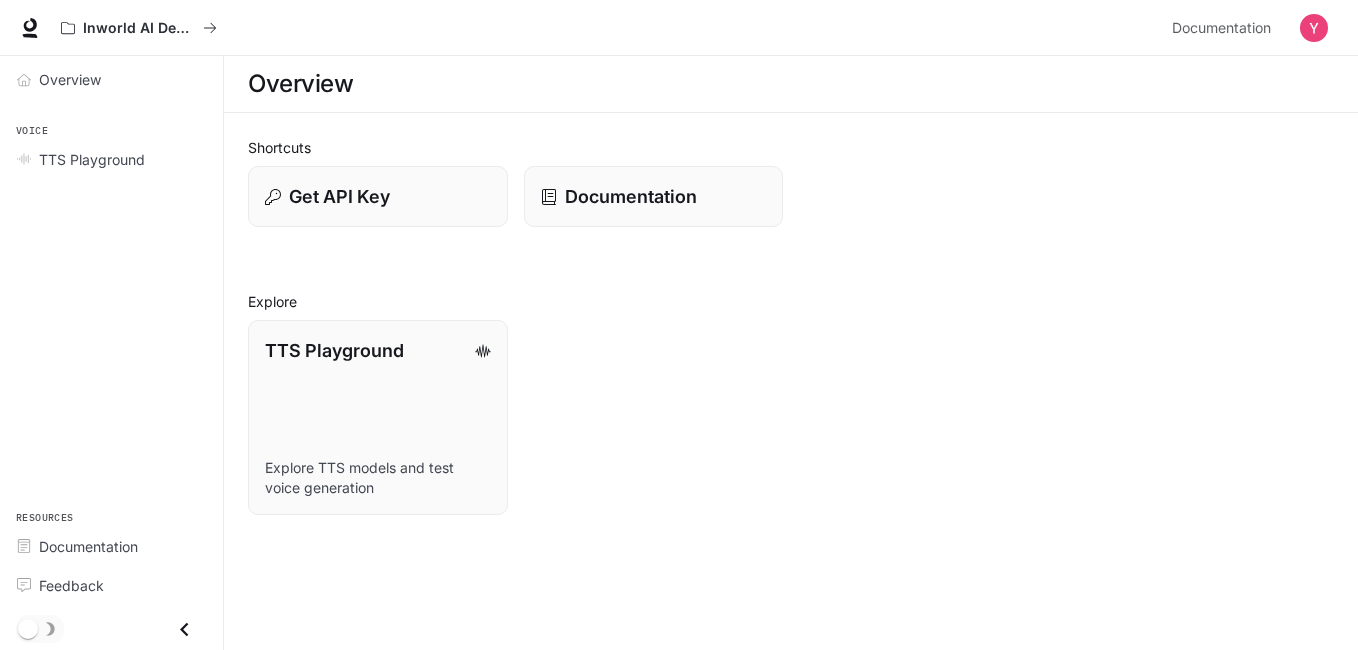 click at bounding box center [1302, 94] 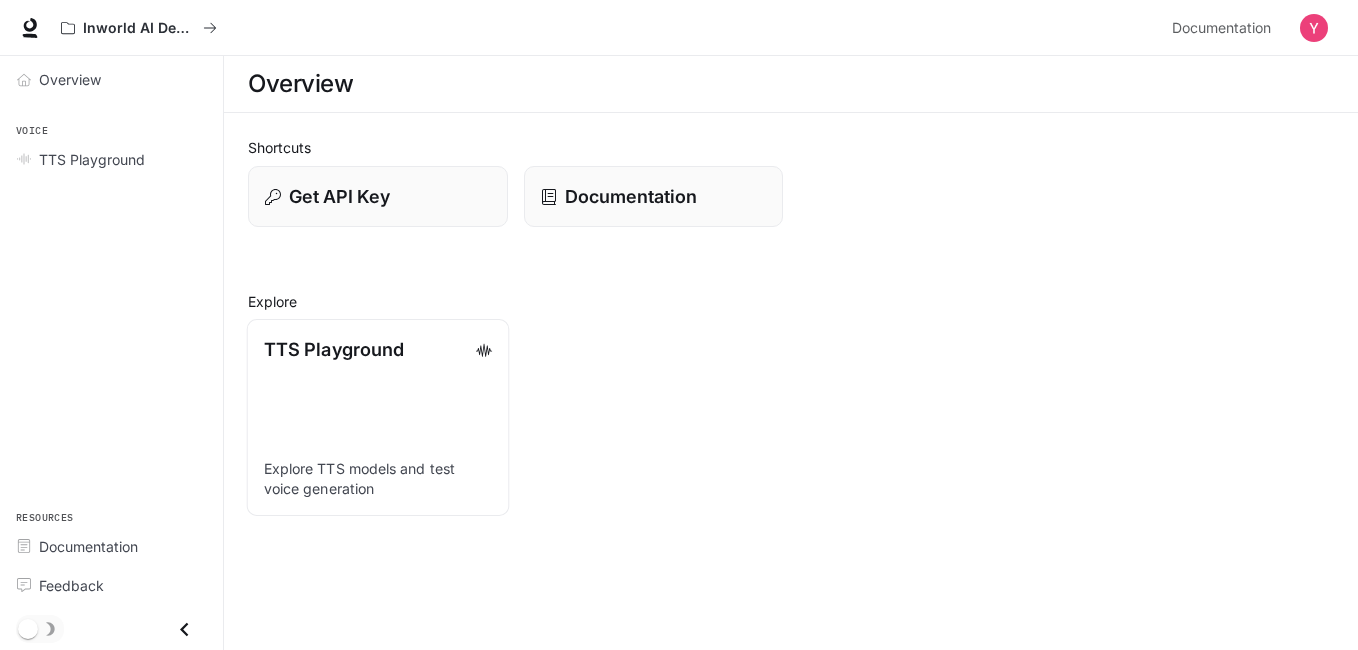 click on "TTS Playground Explore TTS models and test voice generation" at bounding box center (378, 417) 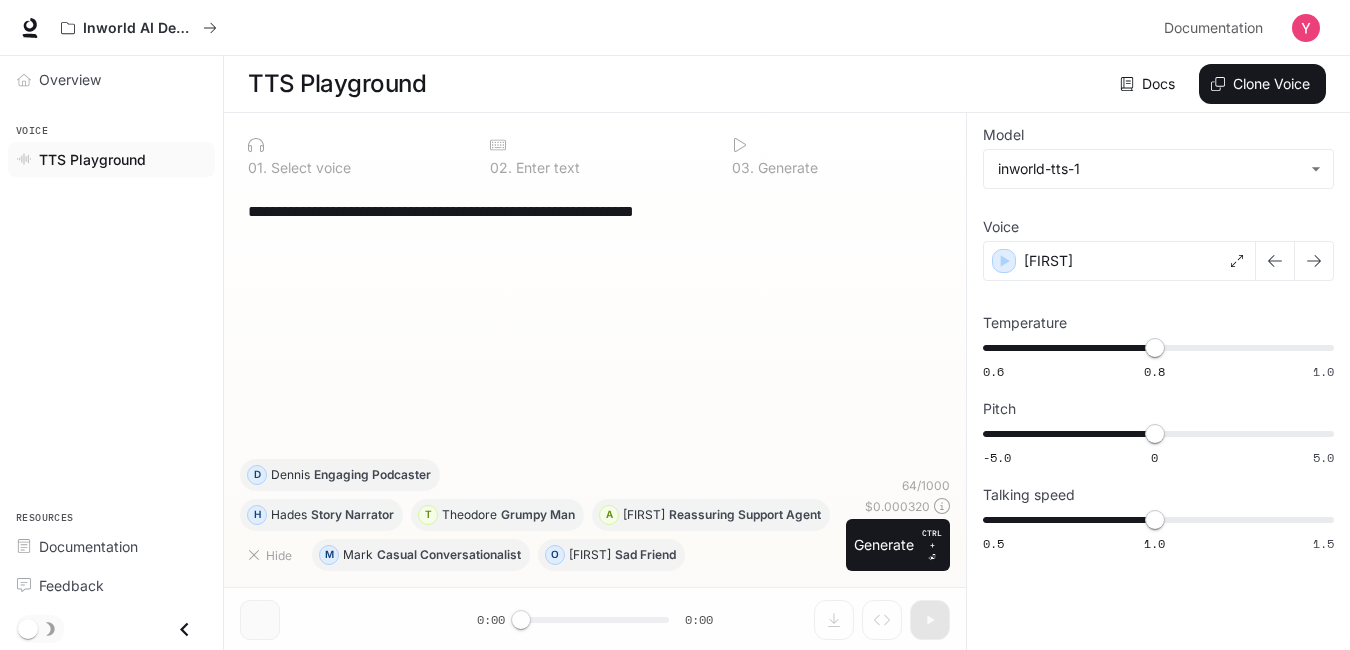 click 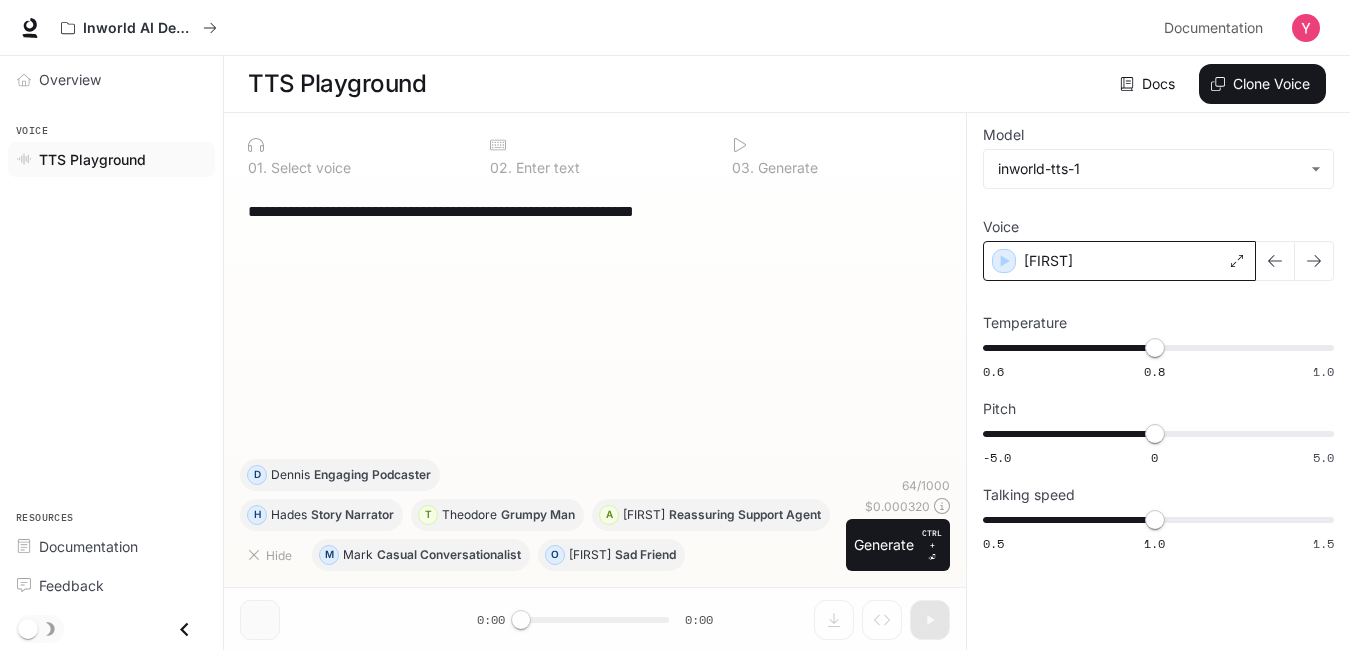 click on "[FIRST]" at bounding box center [1119, 261] 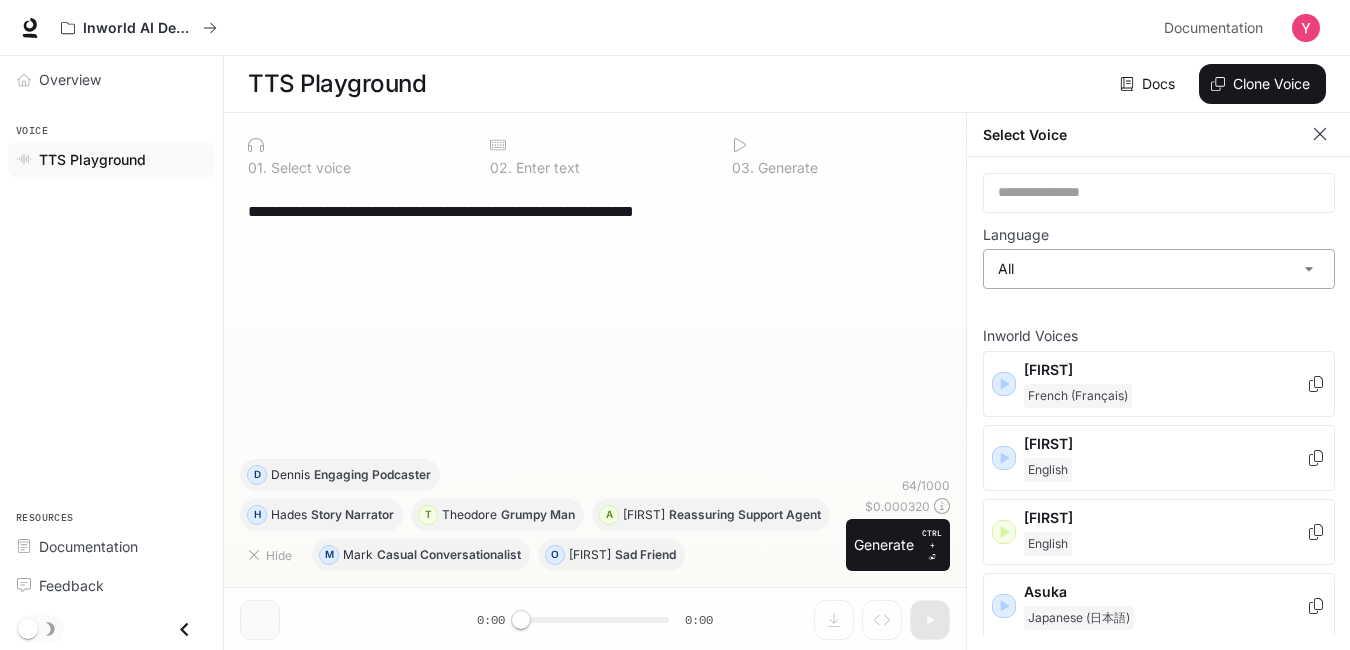 click on "**********" at bounding box center (675, 325) 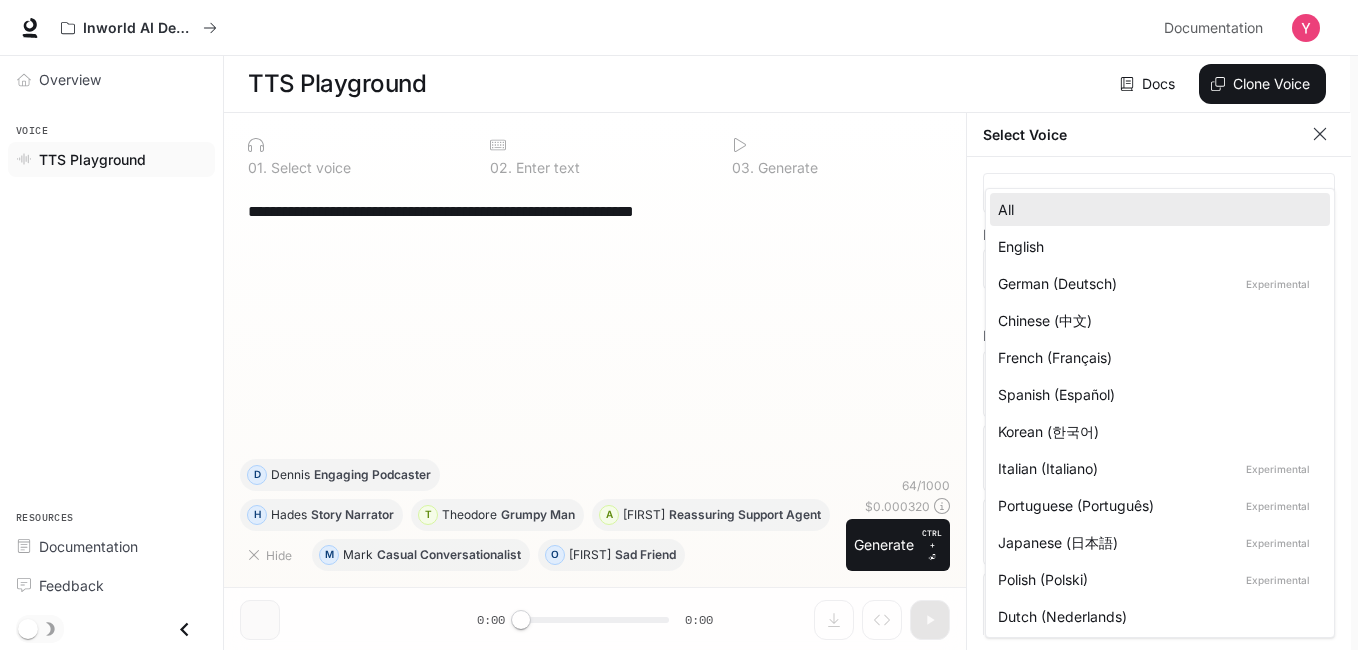 click at bounding box center [679, 325] 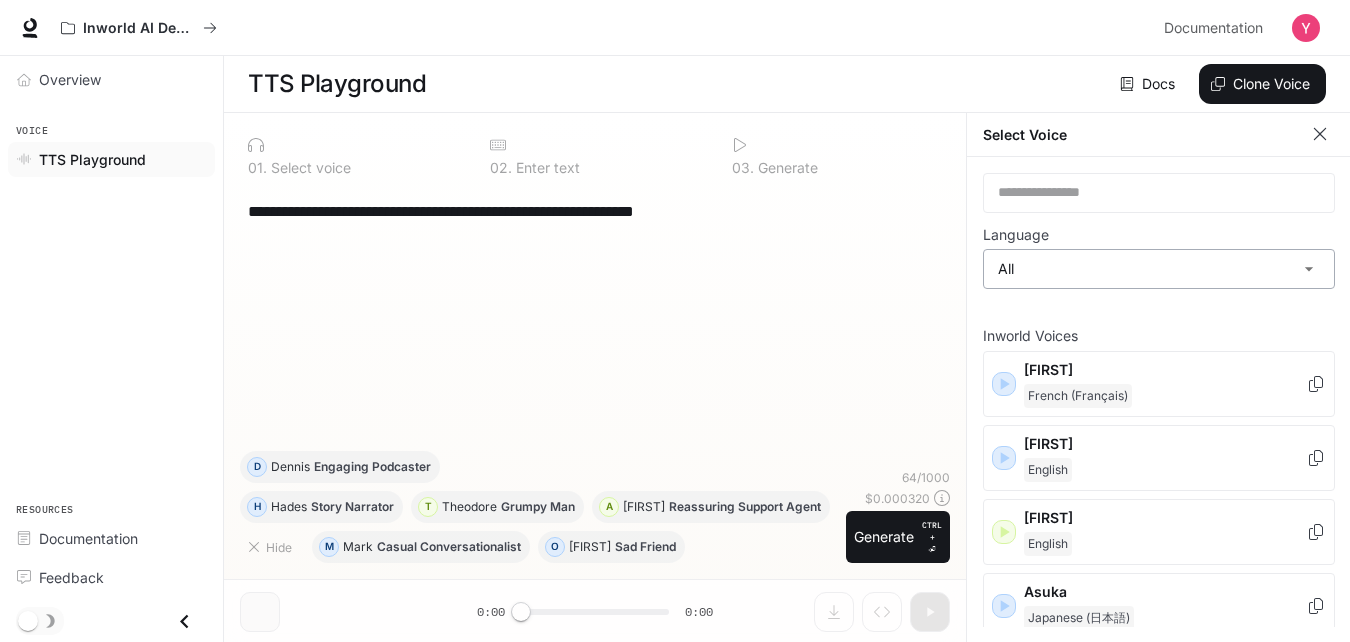 click on "**********" at bounding box center (675, 321) 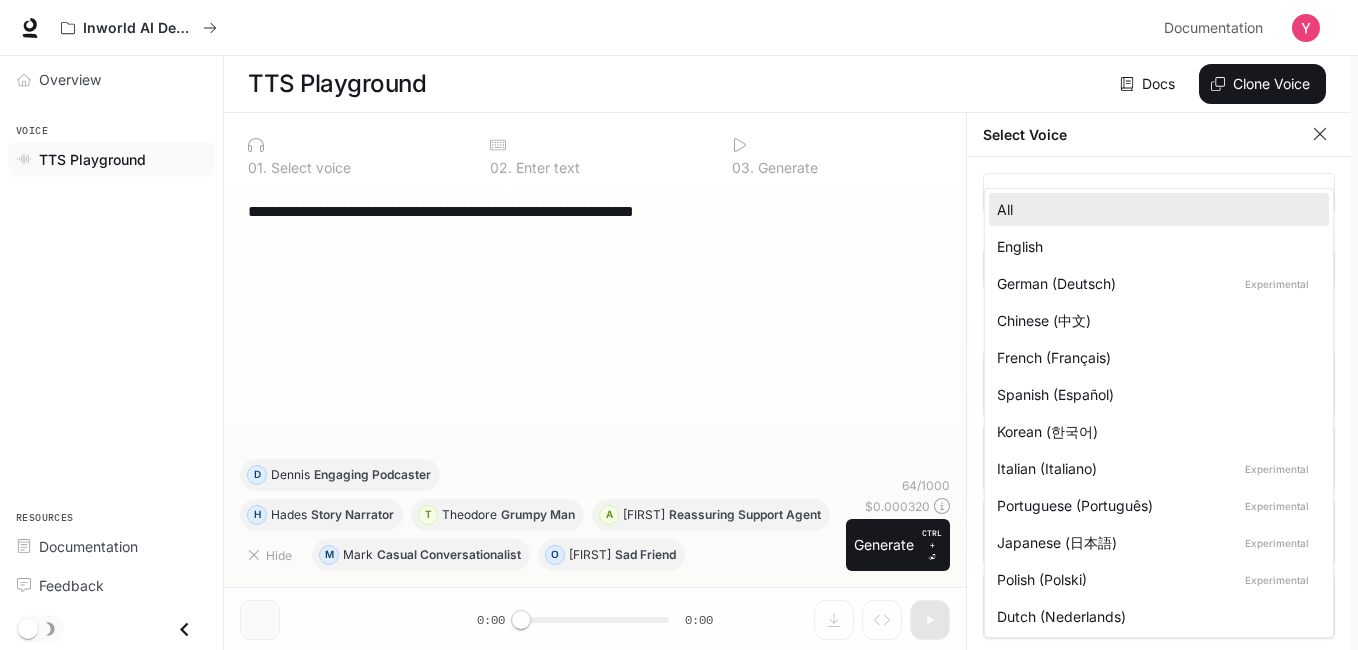 click on "English" at bounding box center (1155, 246) 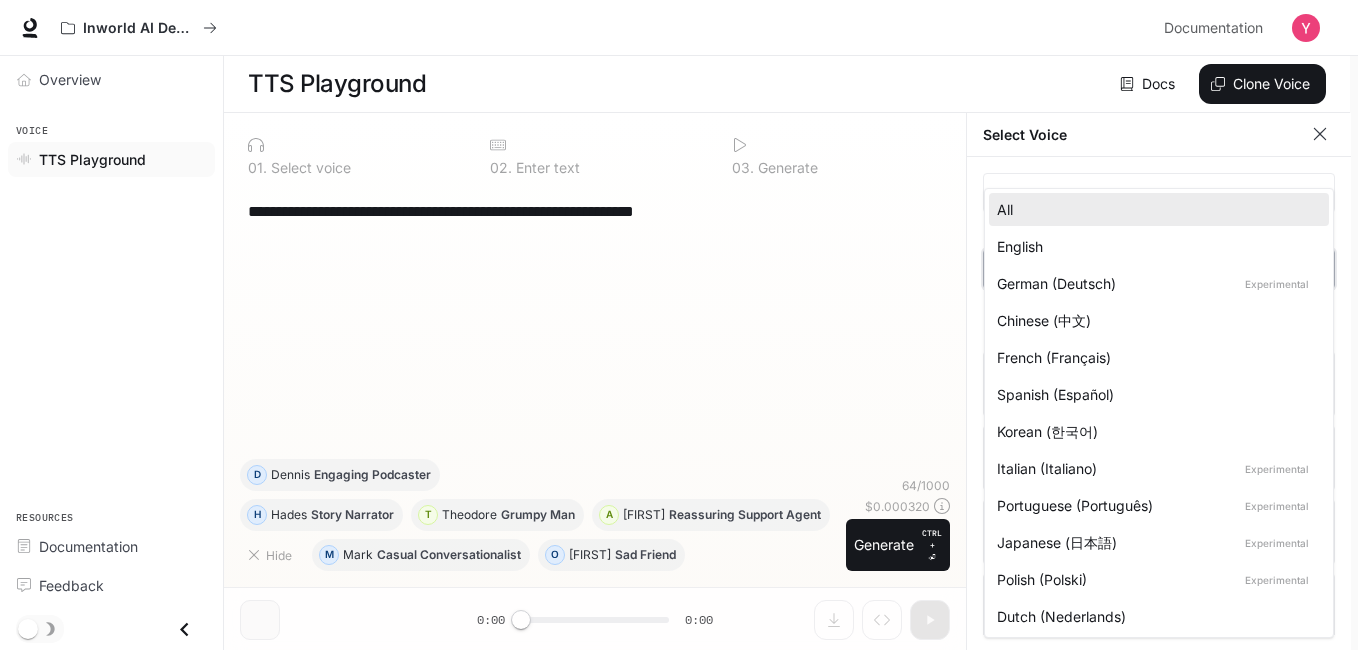 type on "*****" 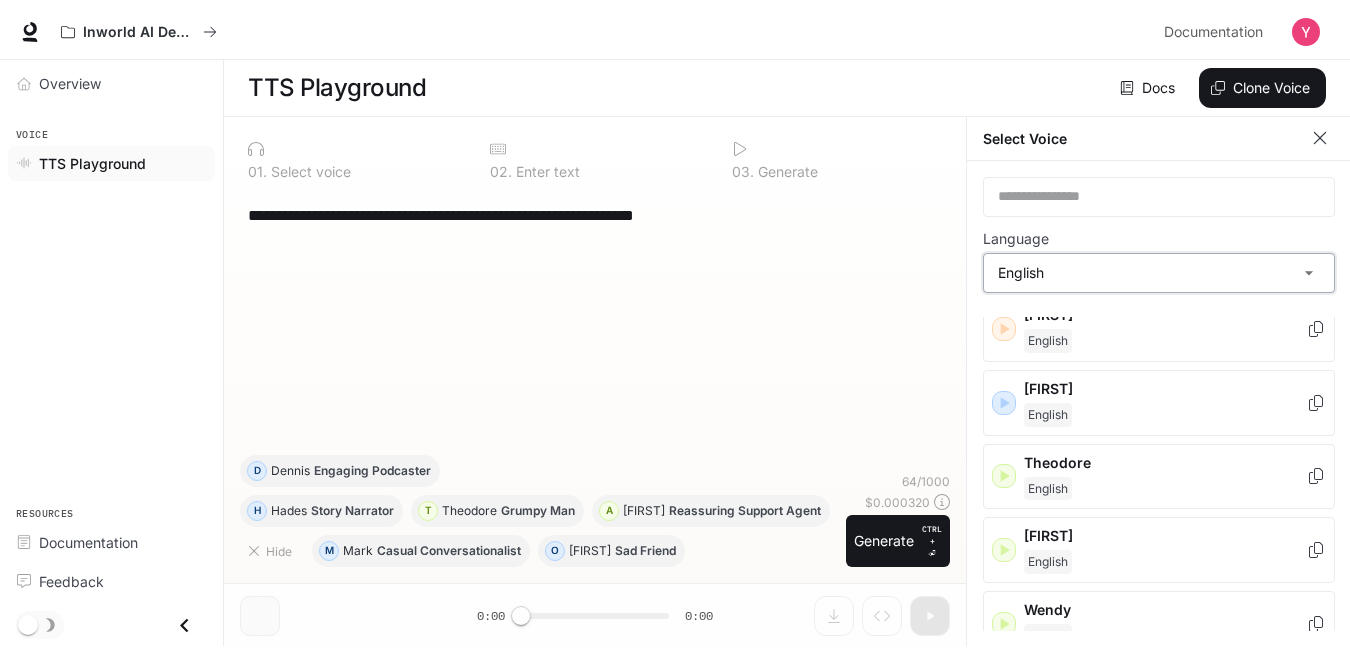 scroll, scrollTop: 1186, scrollLeft: 0, axis: vertical 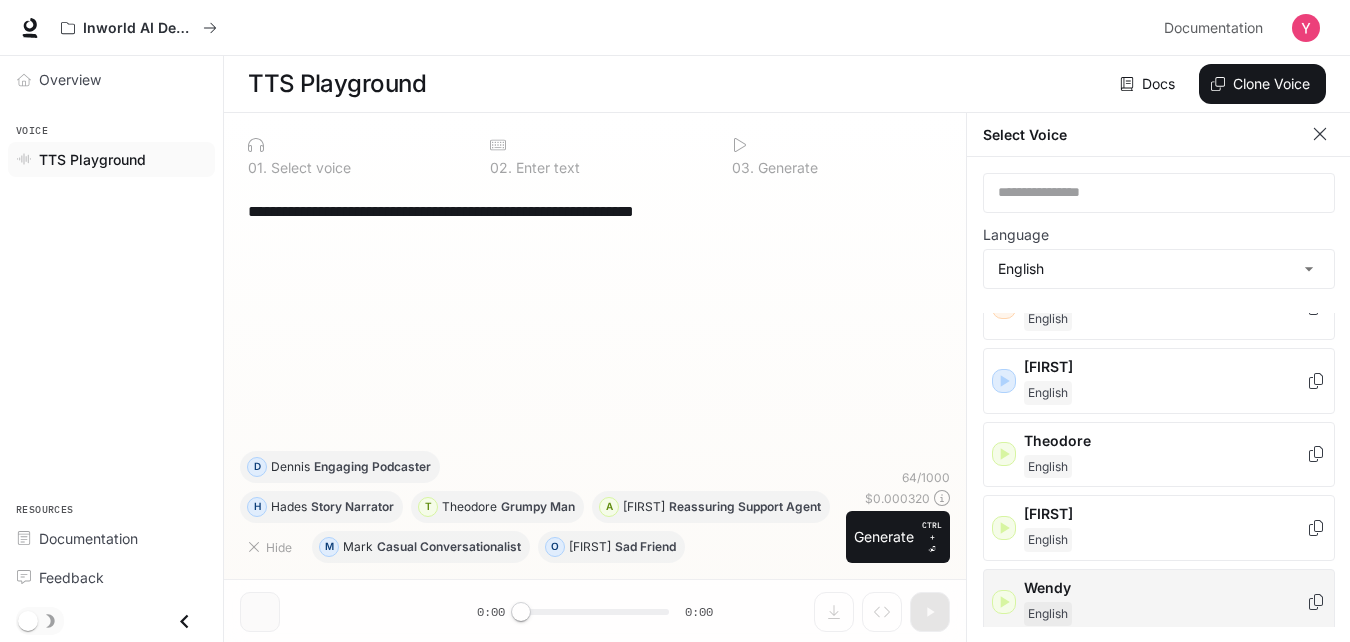 click on "Wendy" at bounding box center (1165, 588) 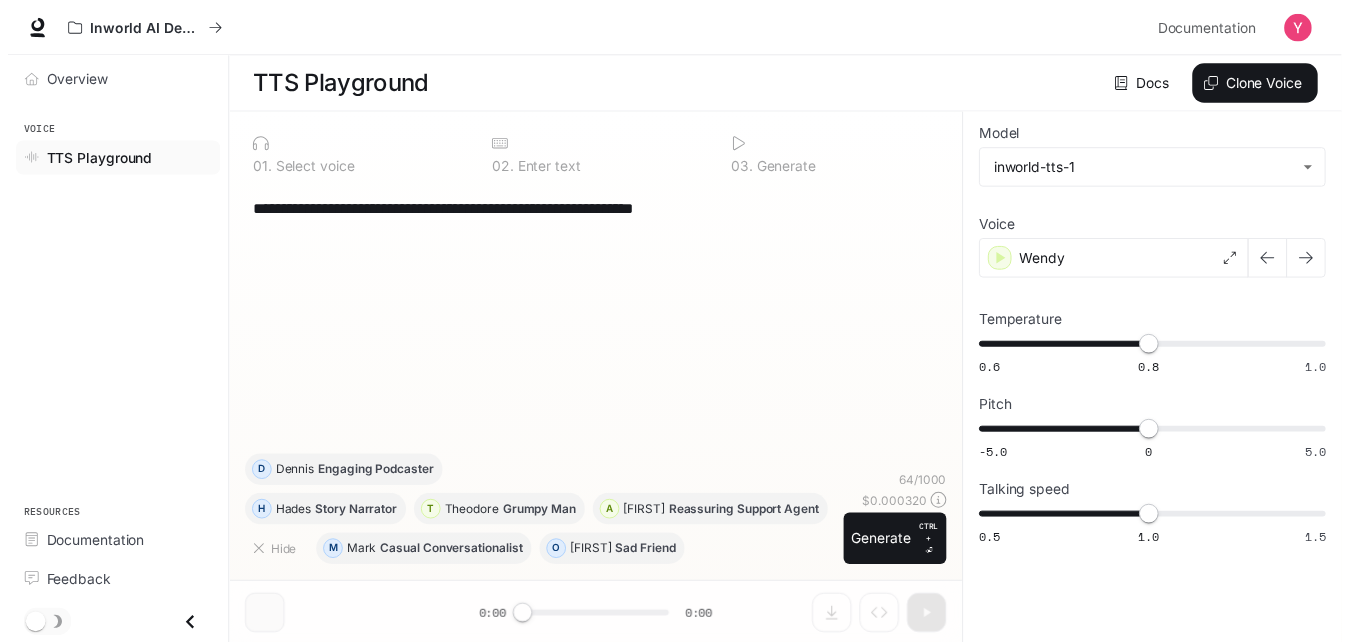 scroll, scrollTop: 1, scrollLeft: 0, axis: vertical 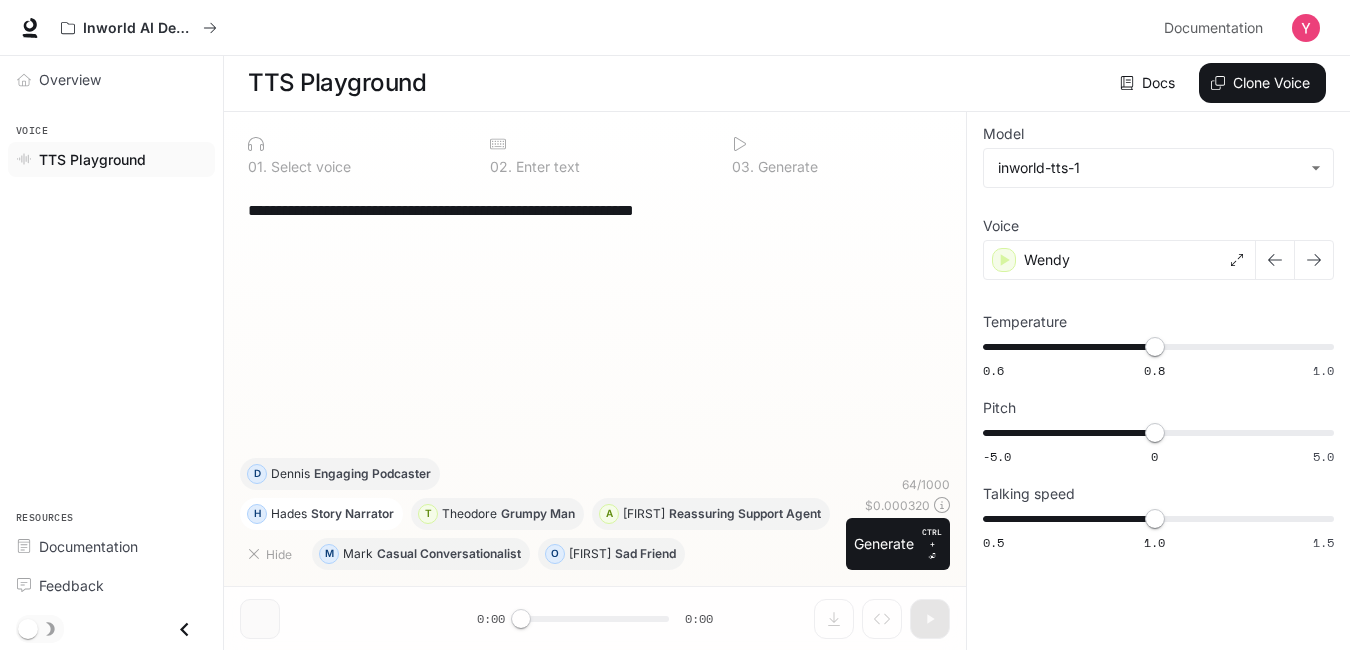 click on "Story Narrator" at bounding box center (352, 514) 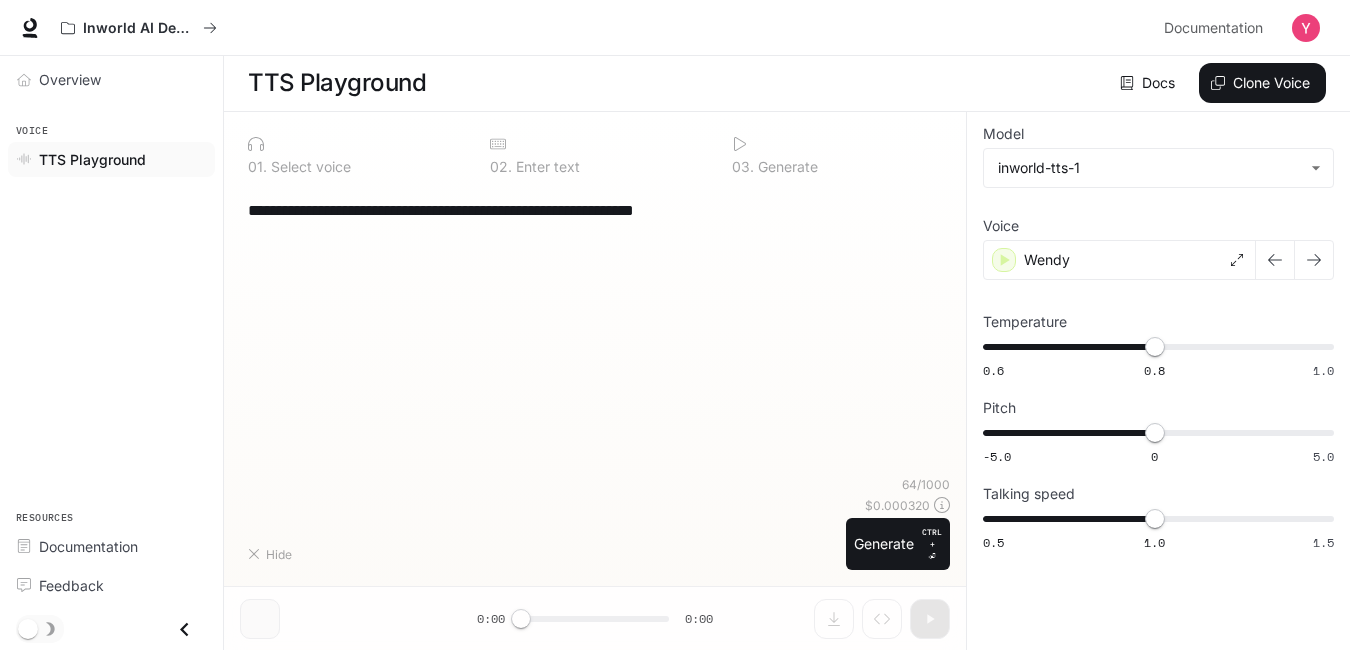 type on "**********" 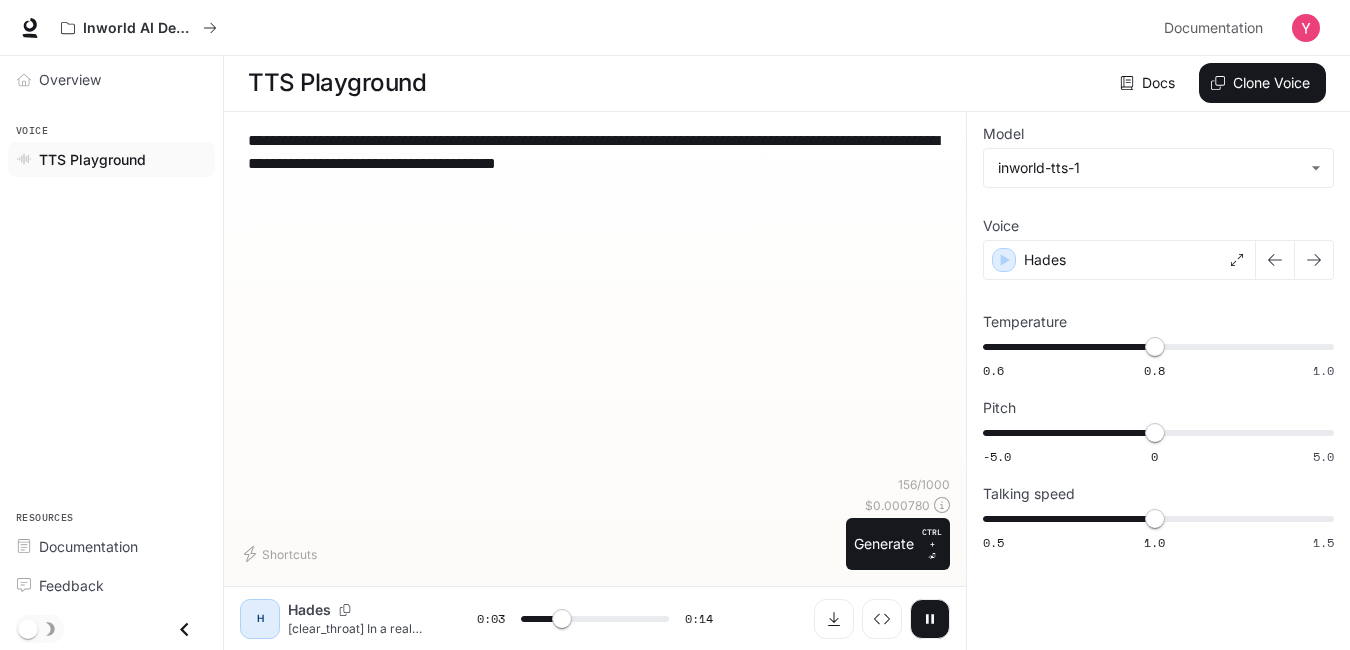 click 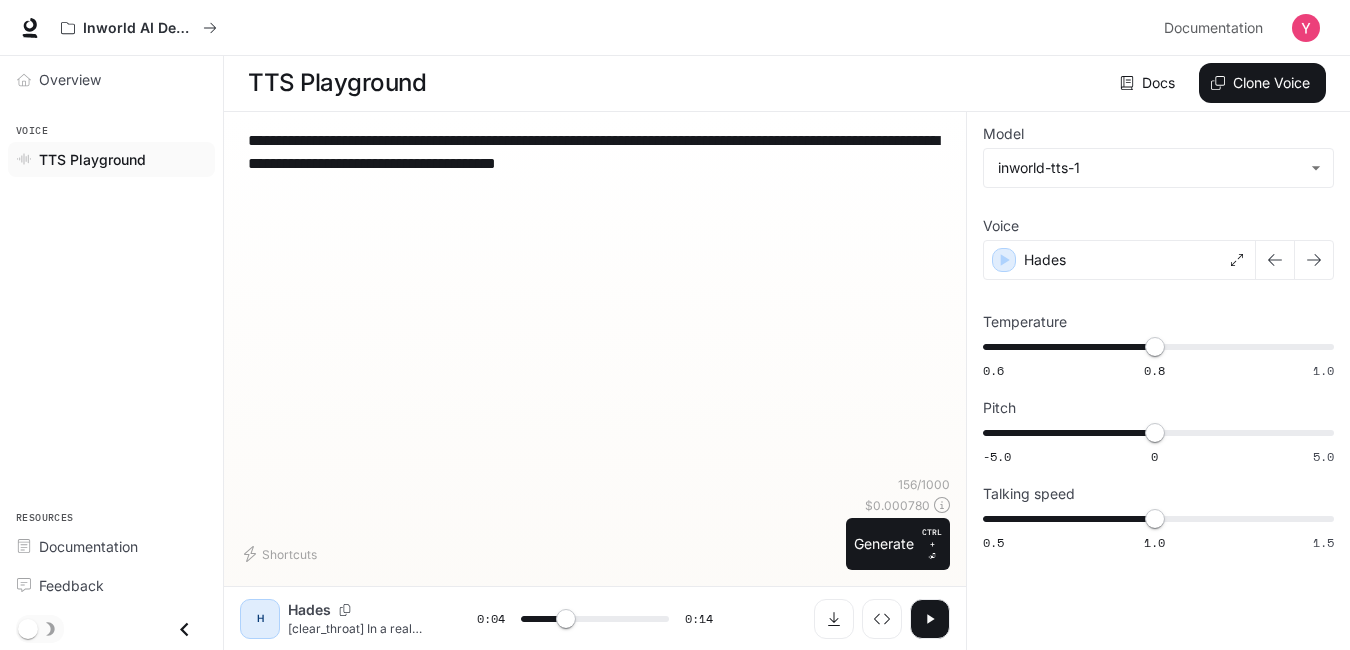 click 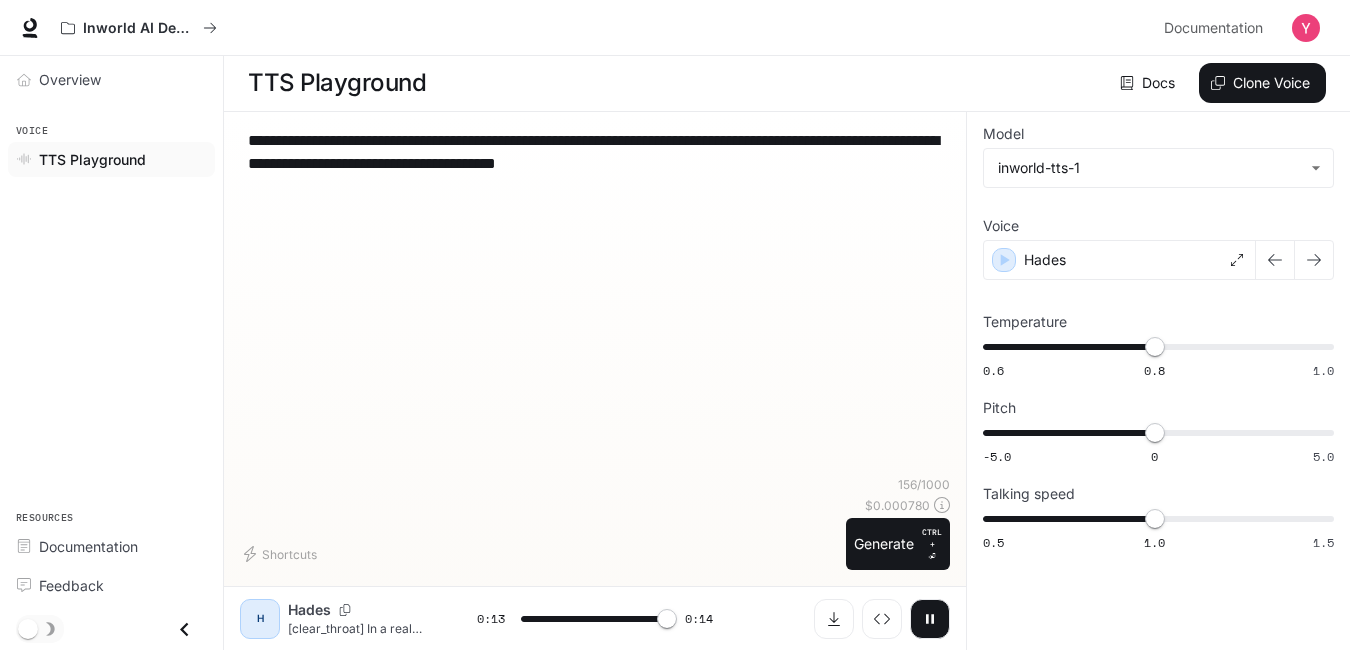 type on "*" 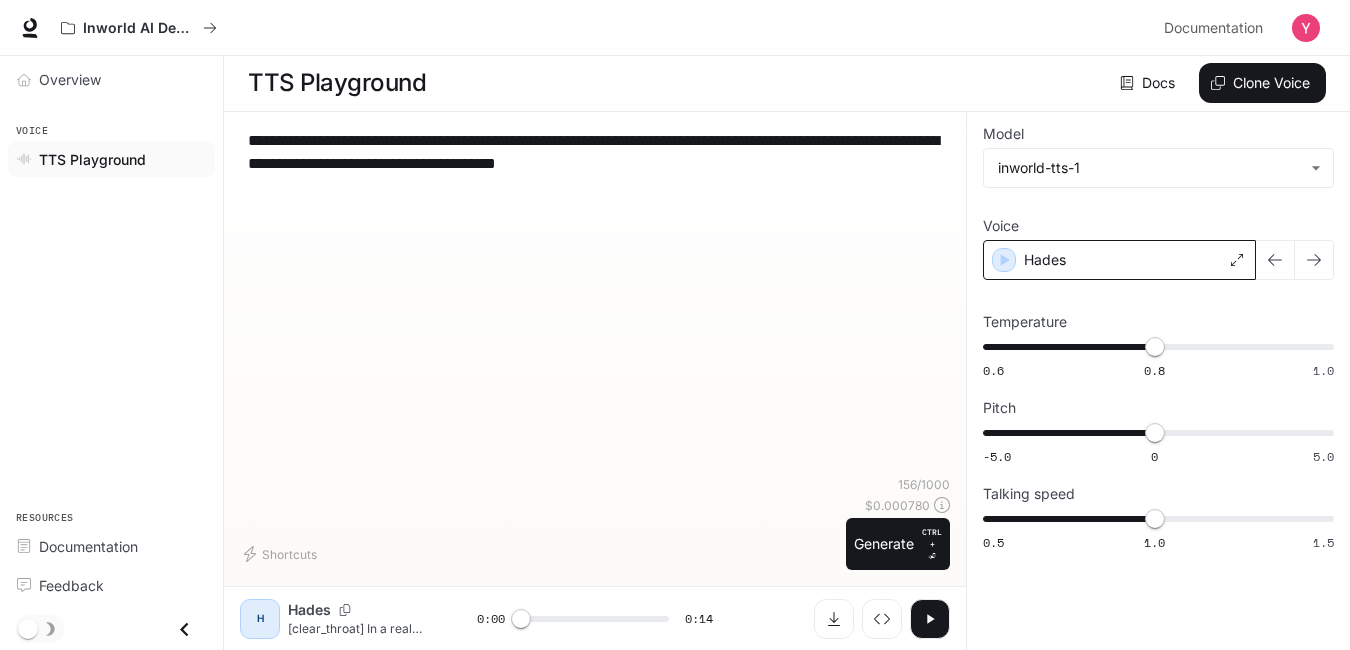 click on "Hades" at bounding box center [1119, 260] 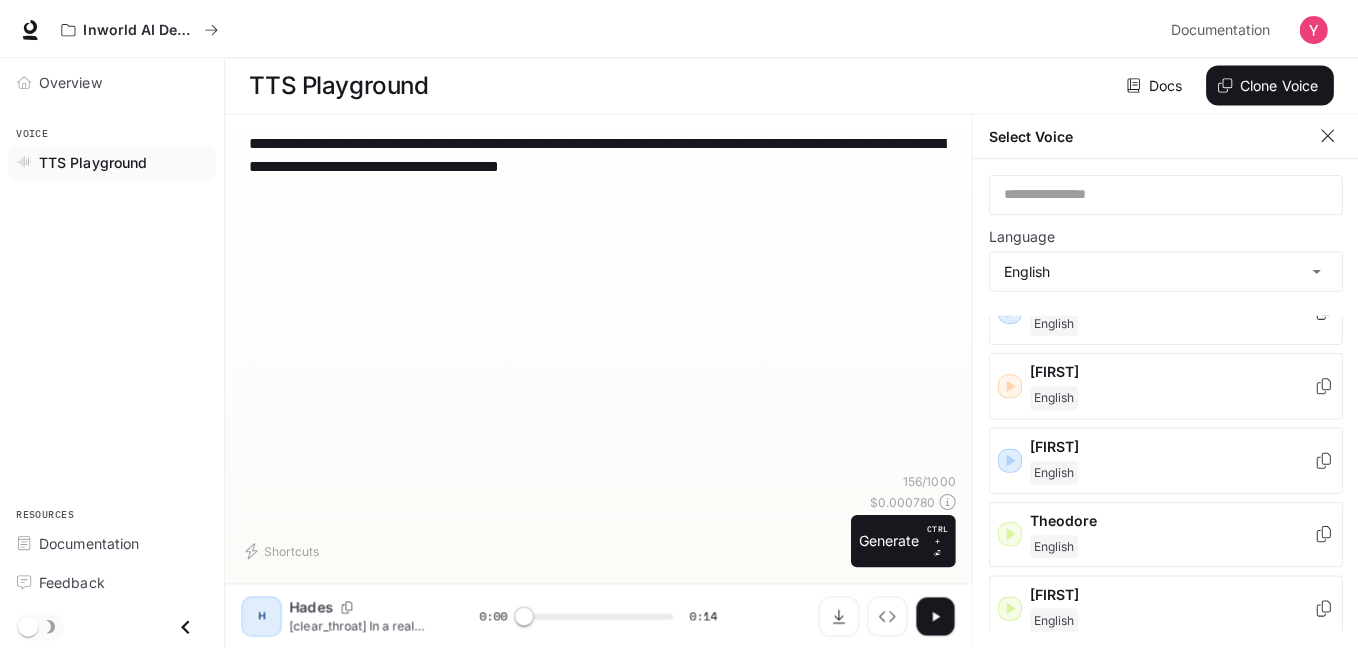 scroll, scrollTop: 1186, scrollLeft: 0, axis: vertical 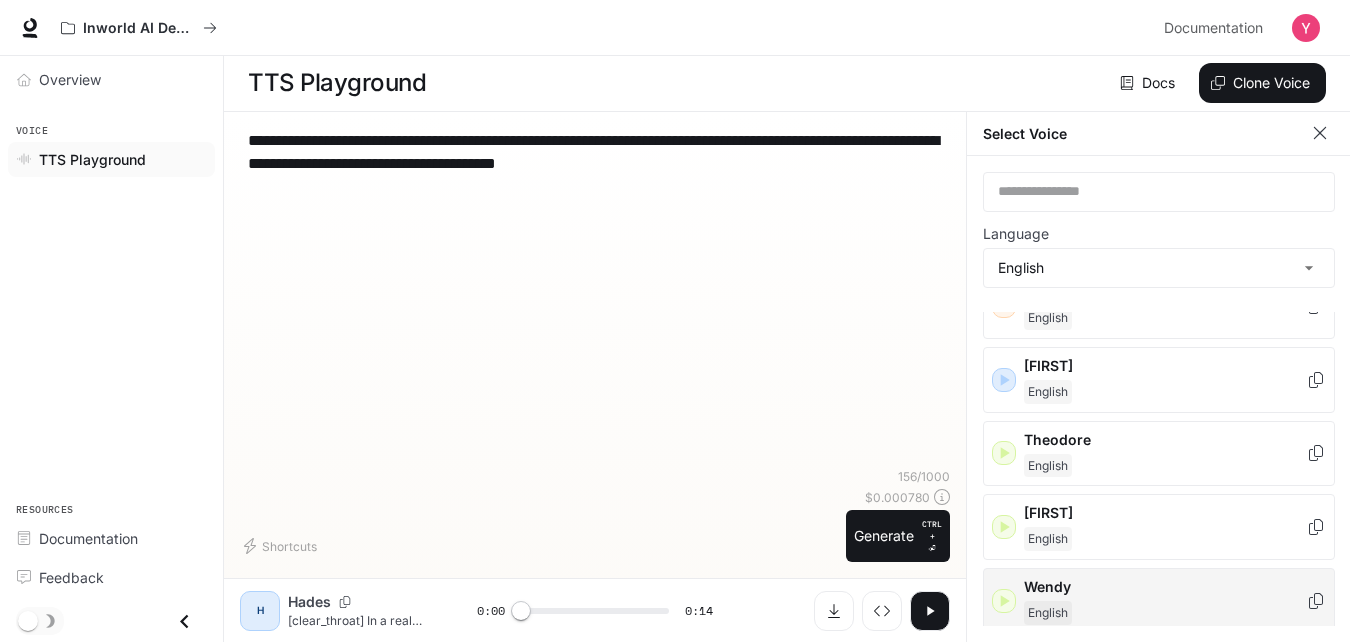 click on "[FIRST]" at bounding box center [1159, 601] 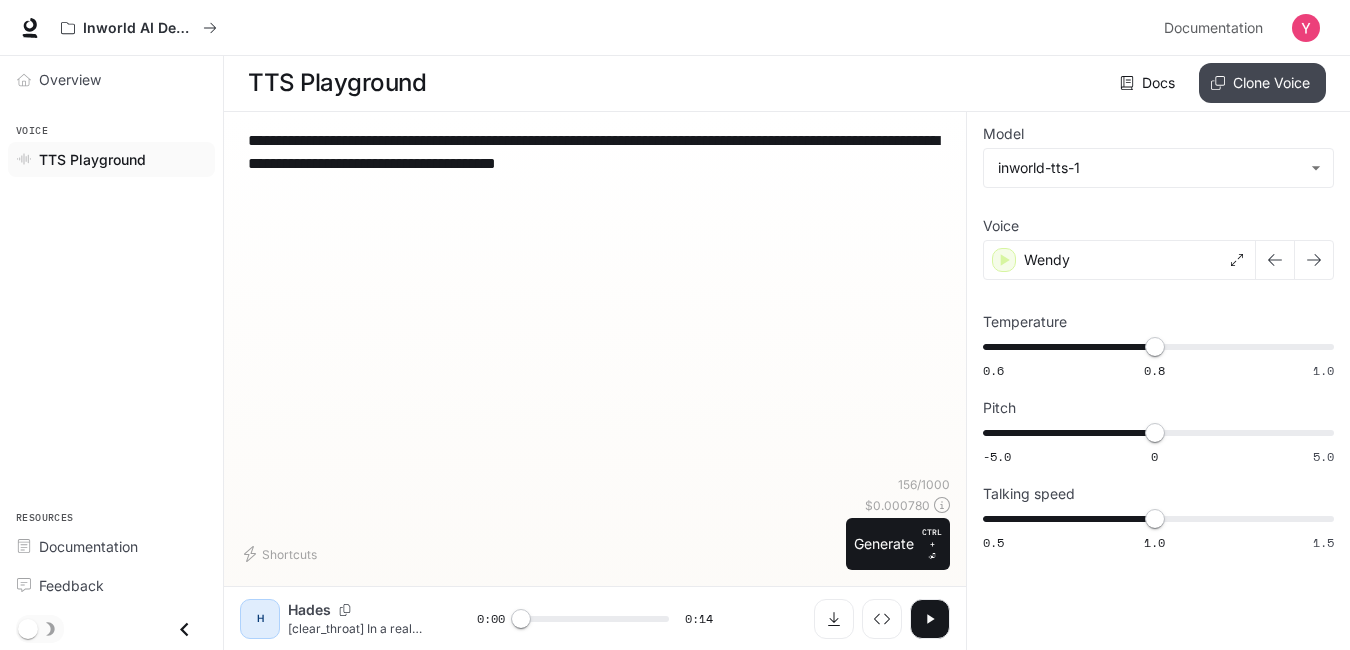 click on "Clone Voice" at bounding box center (1262, 83) 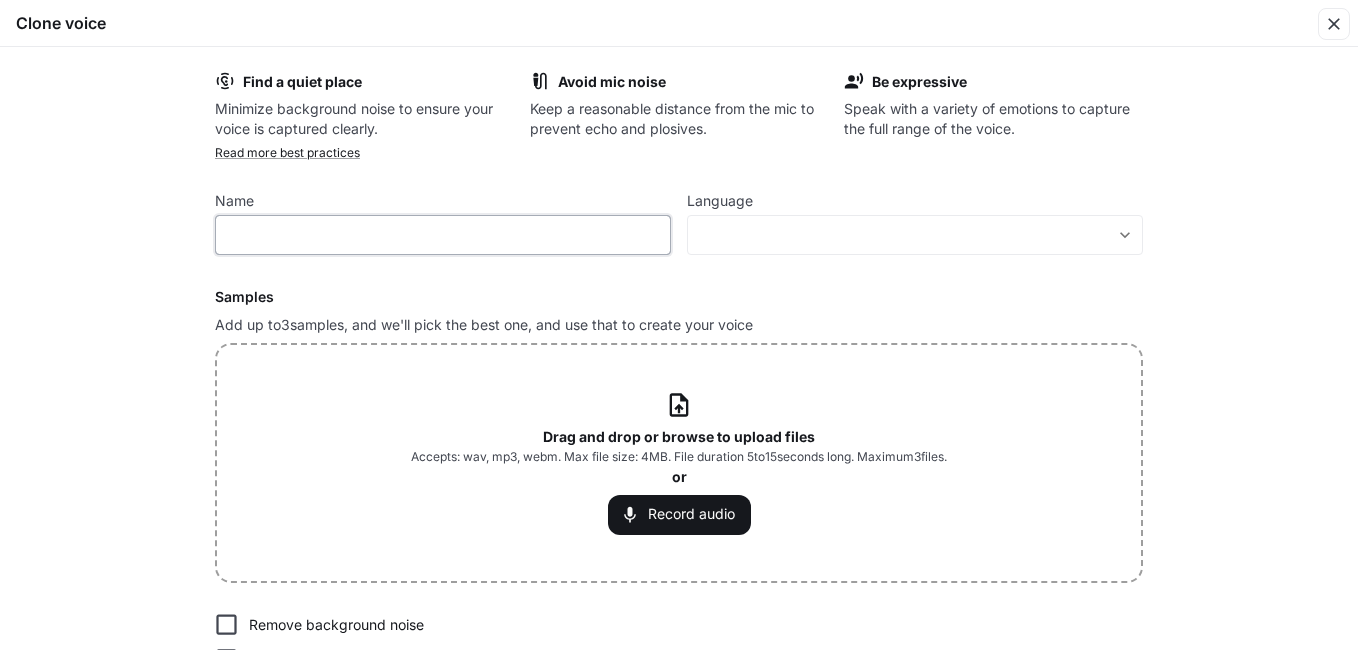 click at bounding box center (443, 235) 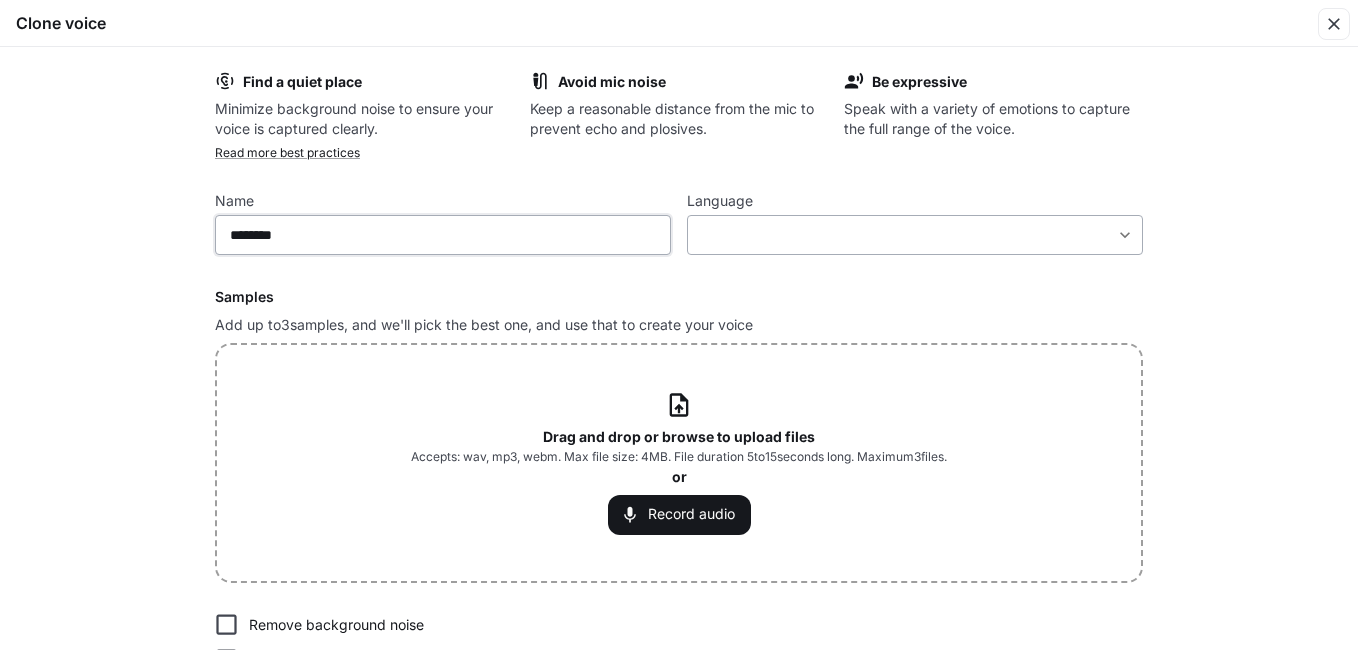 type on "********" 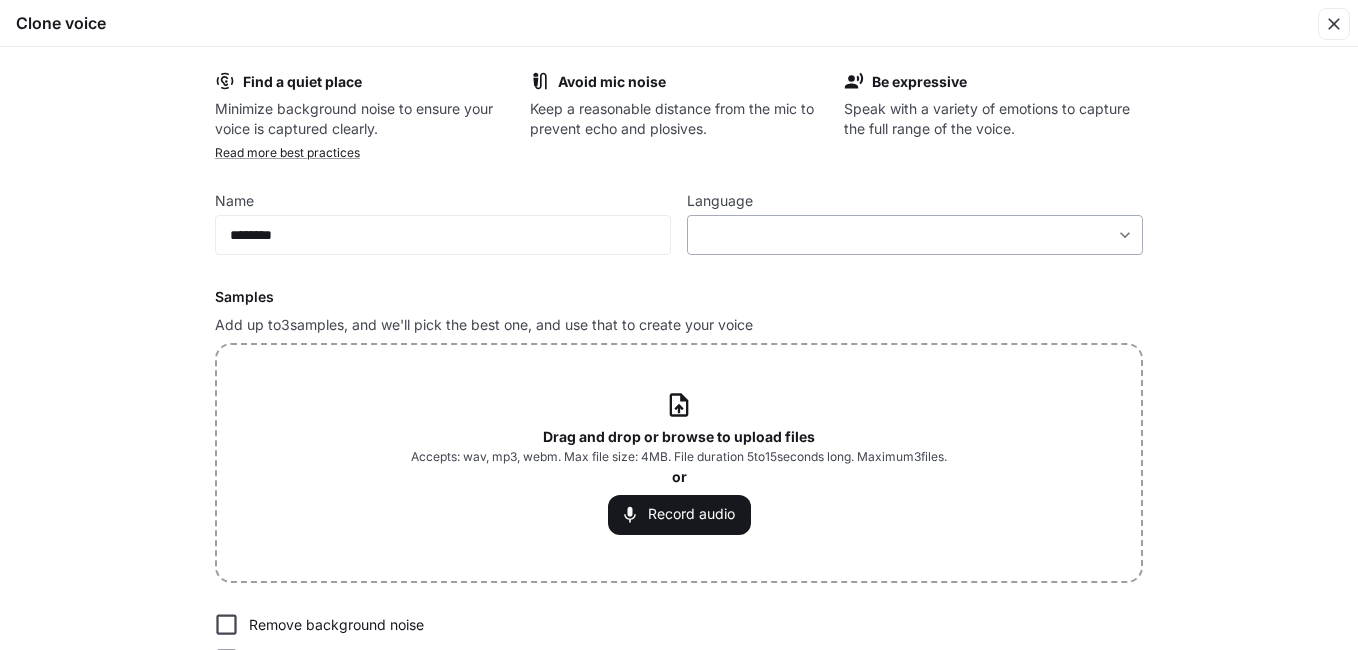 click on "**********" at bounding box center [679, 324] 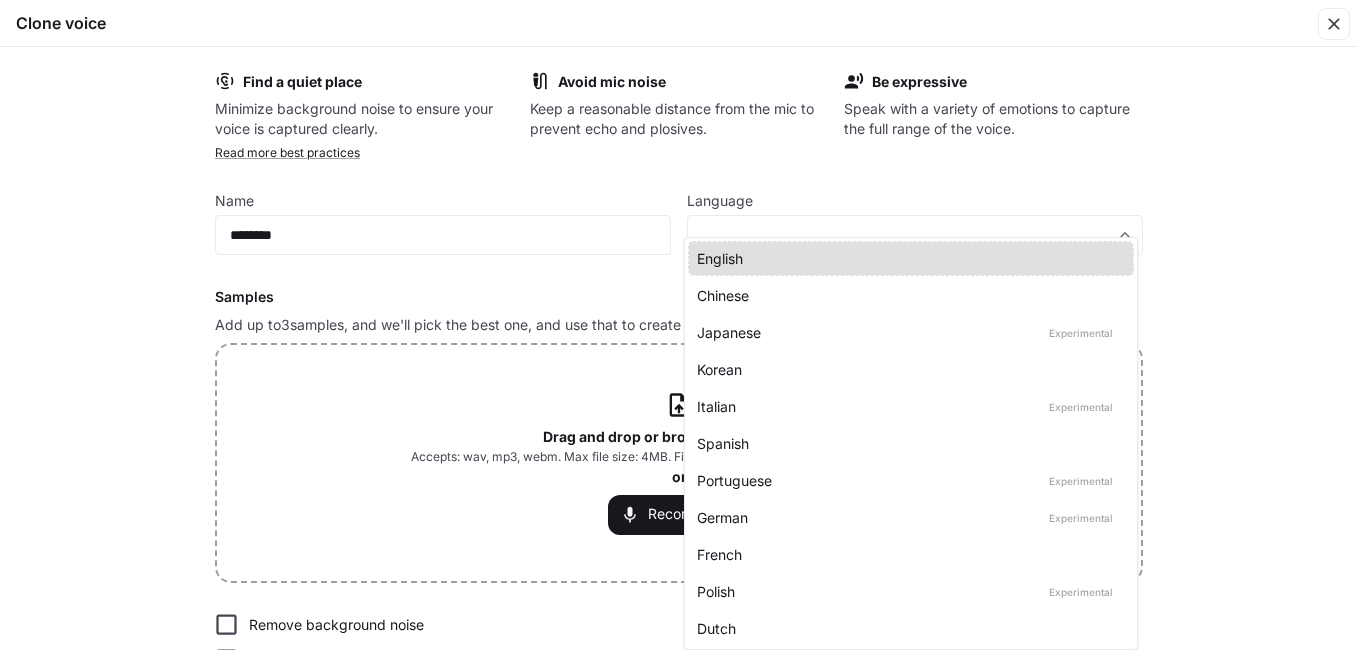 click on "English" at bounding box center [907, 258] 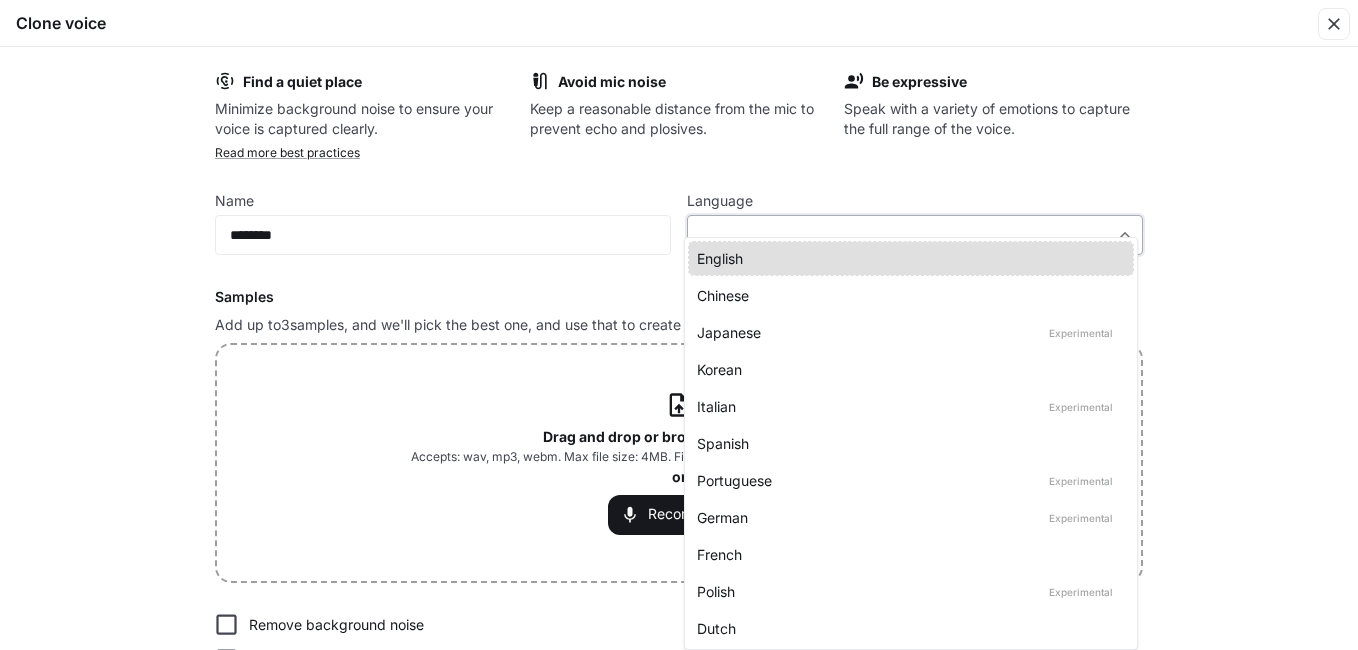 type on "*****" 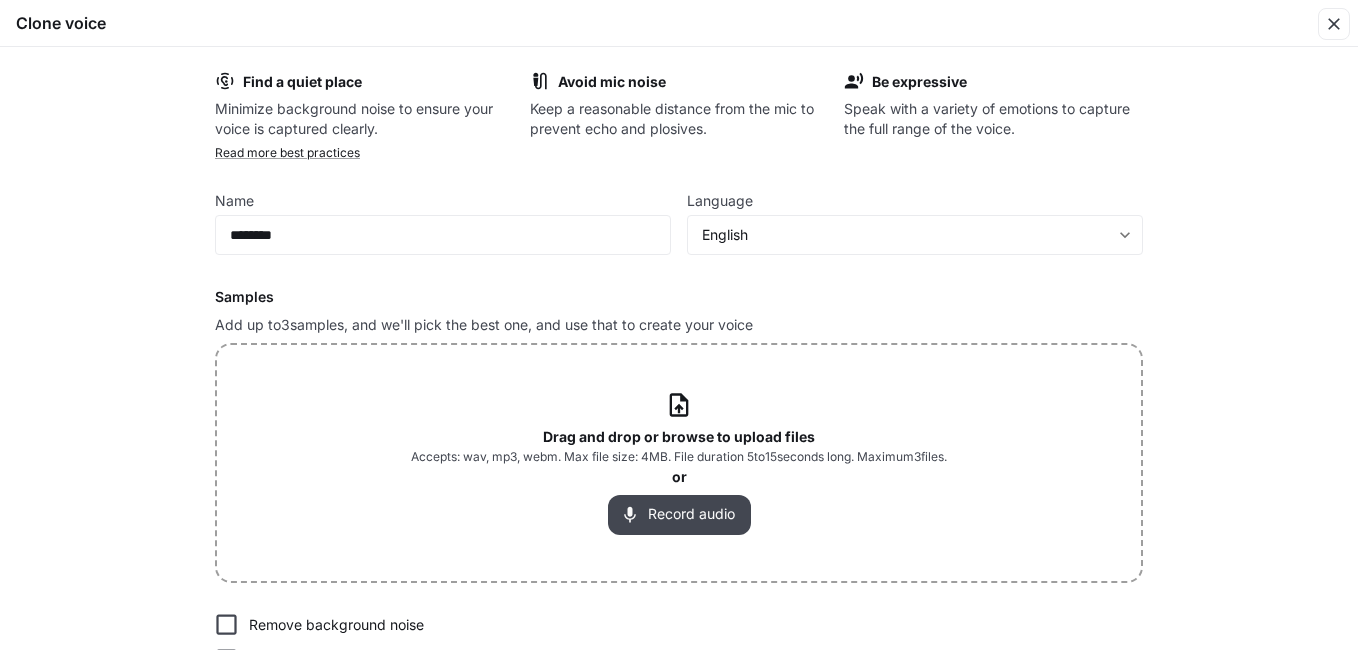 click on "Record audio" at bounding box center (679, 515) 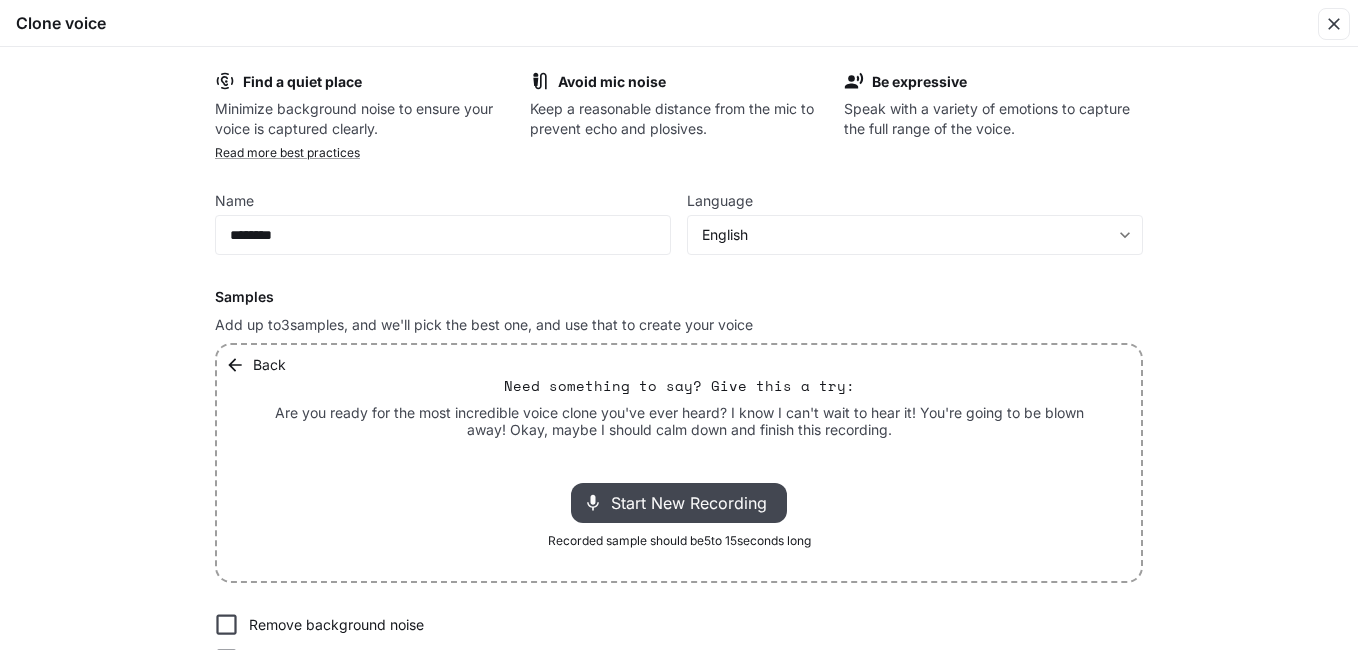 click on "Start New Recording" at bounding box center (695, 503) 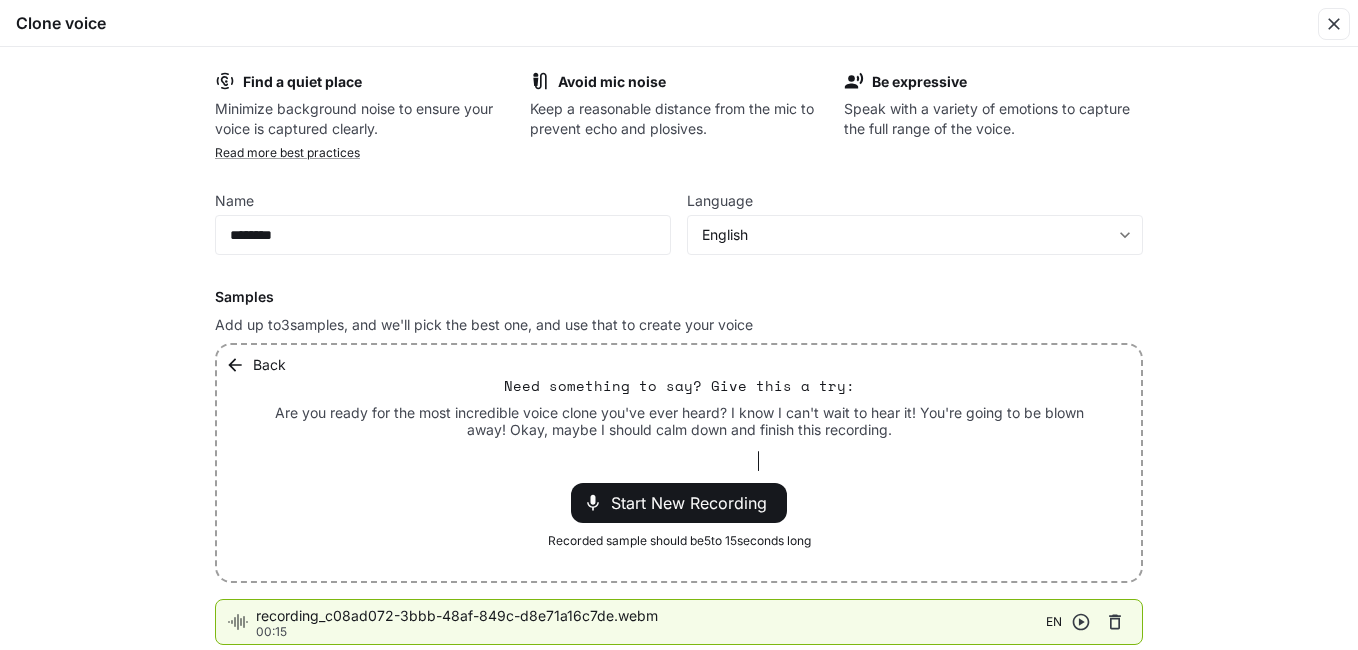 click on "Clone voice Find a quiet place Minimize background noise to ensure your voice is captured clearly. Avoid mic noise Keep a reasonable distance from the mic to prevent echo and plosives. Be expressive Speak with a variety of emotions to capture the full range of the voice. Read more best practices Name ******** ​ Language English ***** ​ Samples Add up to 3 samples, and we'll pick the best one, and use that to create your voice Back Need something to say? Give this a try: Are you ready for the most incredible voice clone you've ever heard? I know I can't wait to hear it! You're going to be blown away! Okay, maybe I should calm down and finish this recording. Start New Recording Recorded sample should be 5 to 15 seconds long recording_c08ad072-3bbb-48af-849c-d8e71a16c7de.webm 00:15 EN Remove background noise Terms of Service and Privacy Policy Continue" at bounding box center (679, 348) 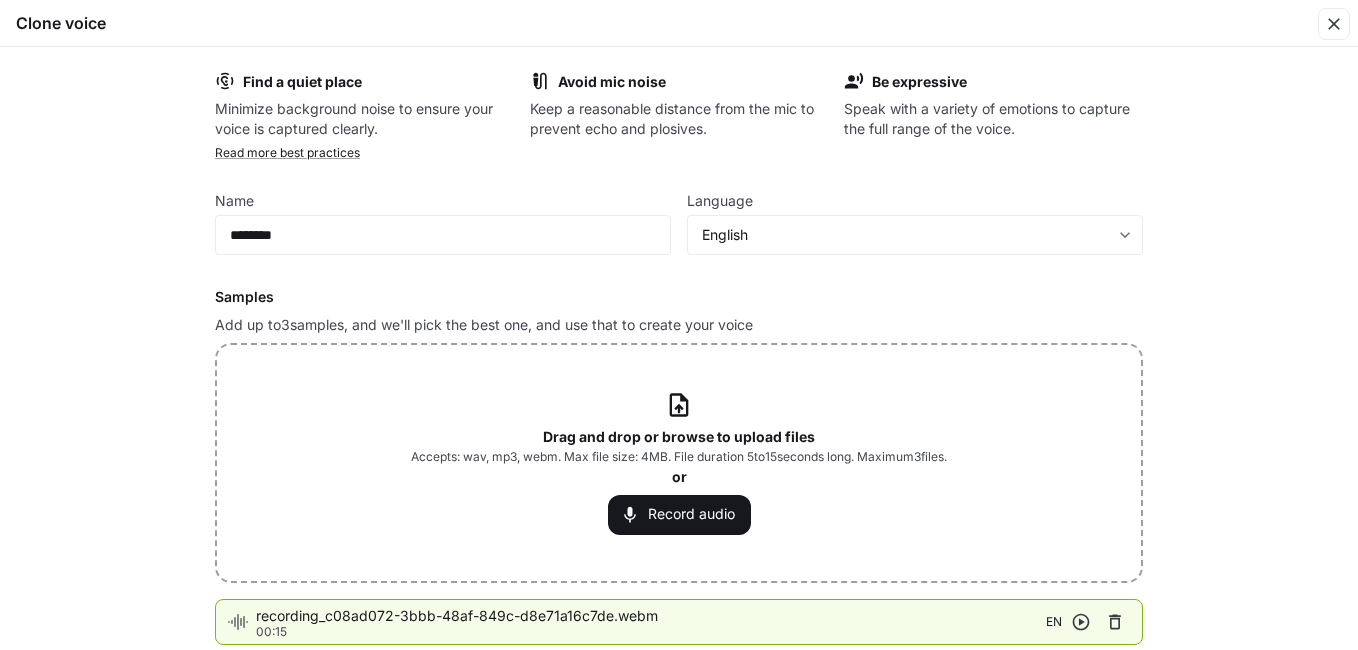scroll, scrollTop: 174, scrollLeft: 0, axis: vertical 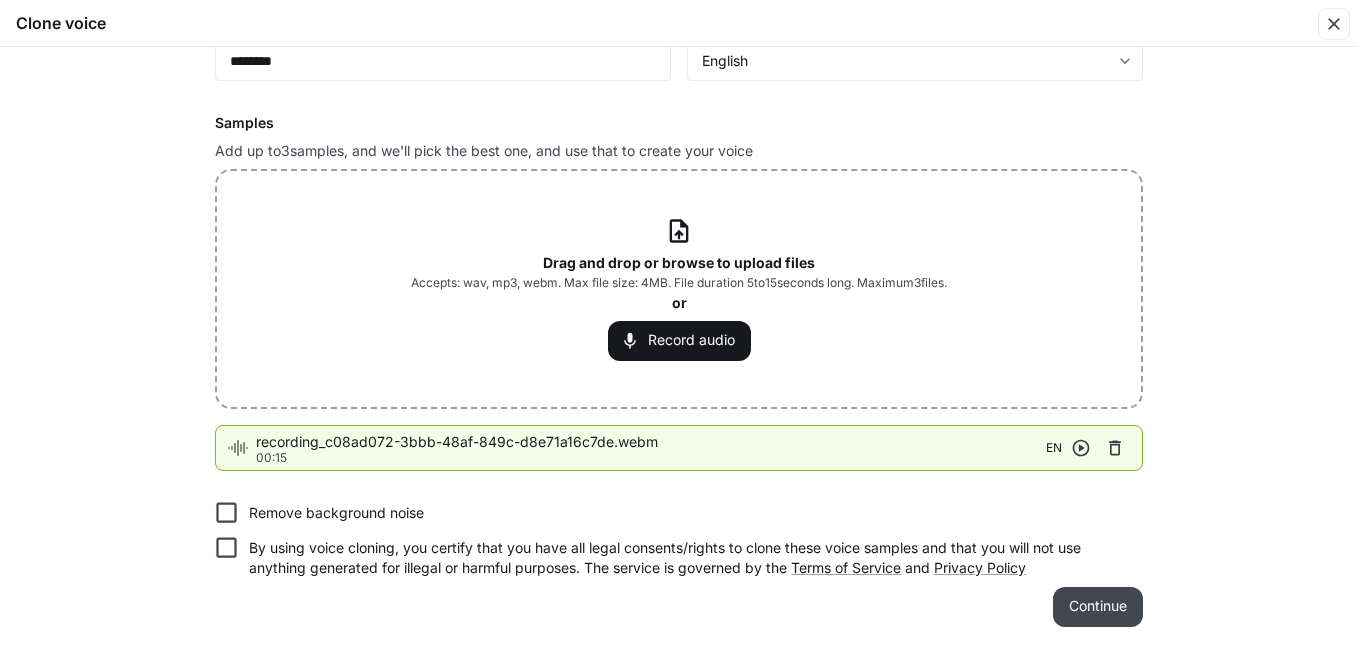 click on "Continue" at bounding box center (1098, 607) 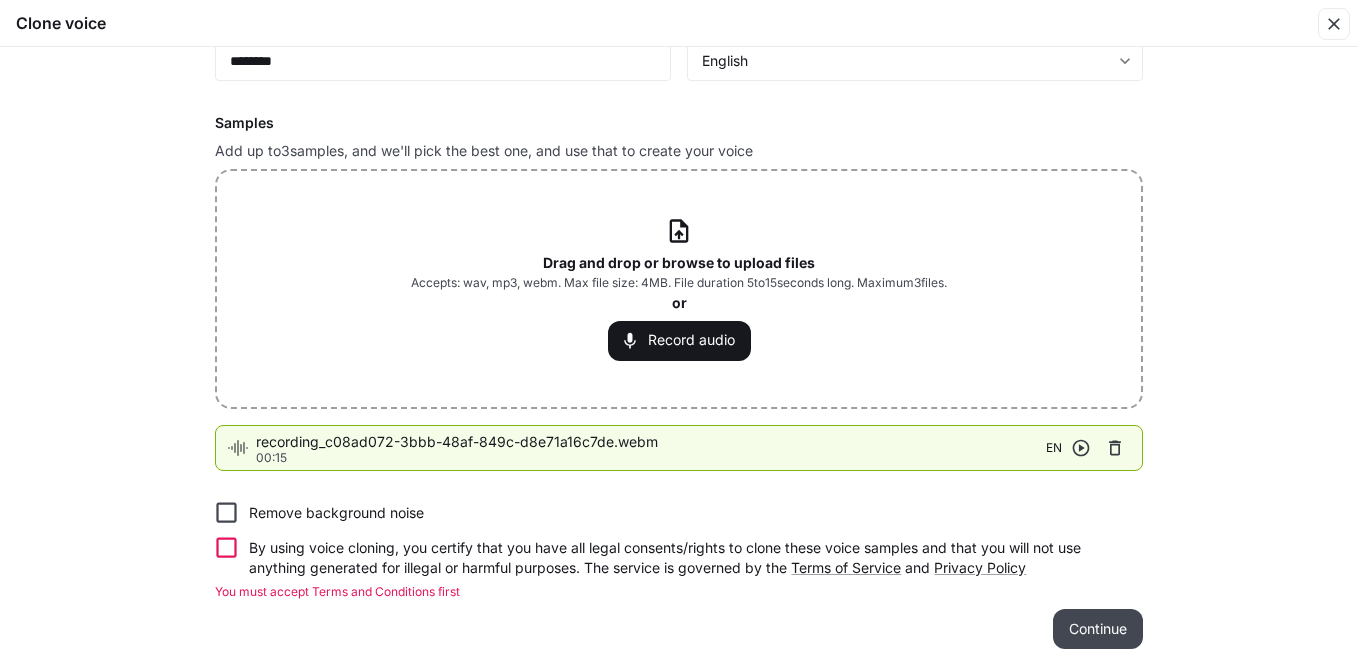 click on "Continue" at bounding box center (1098, 629) 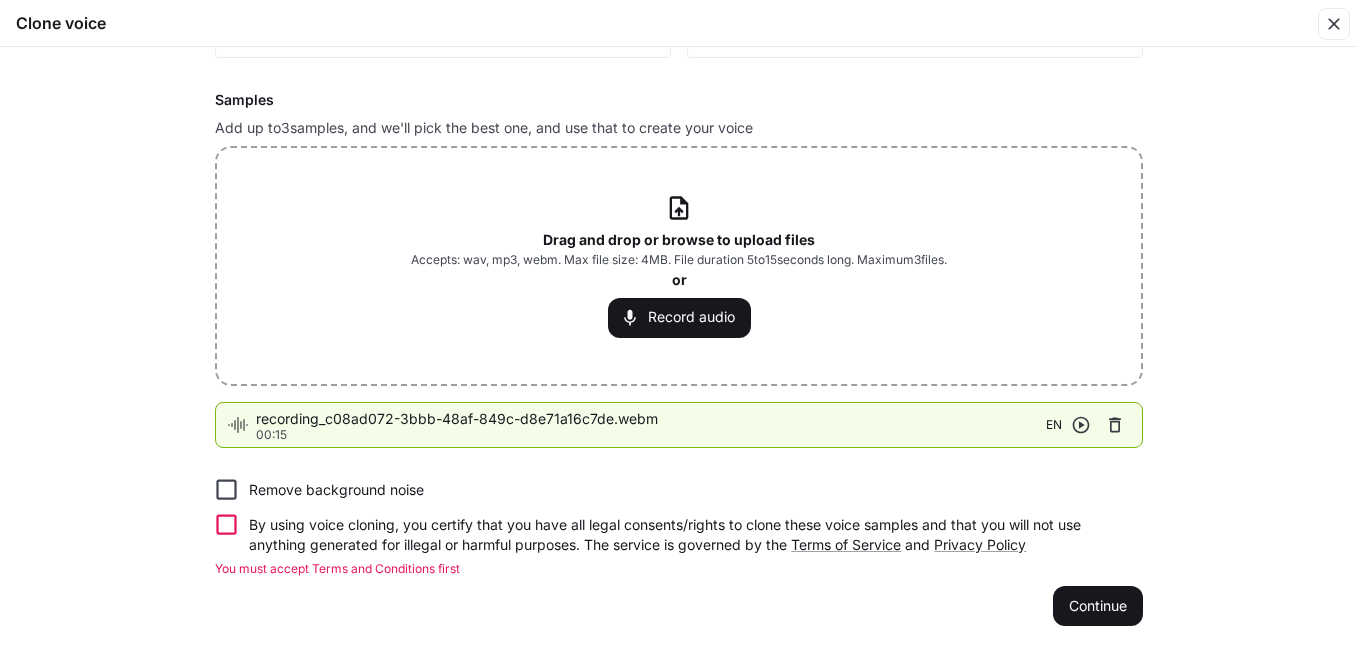 click 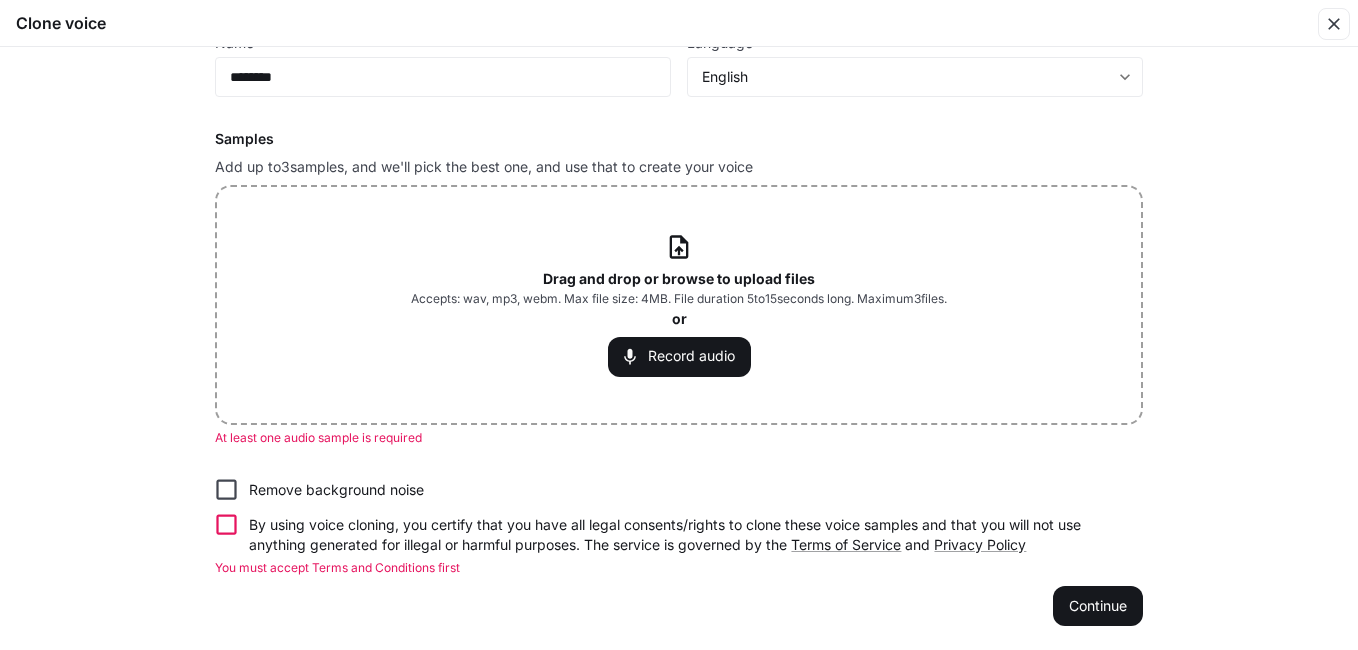 scroll, scrollTop: 158, scrollLeft: 0, axis: vertical 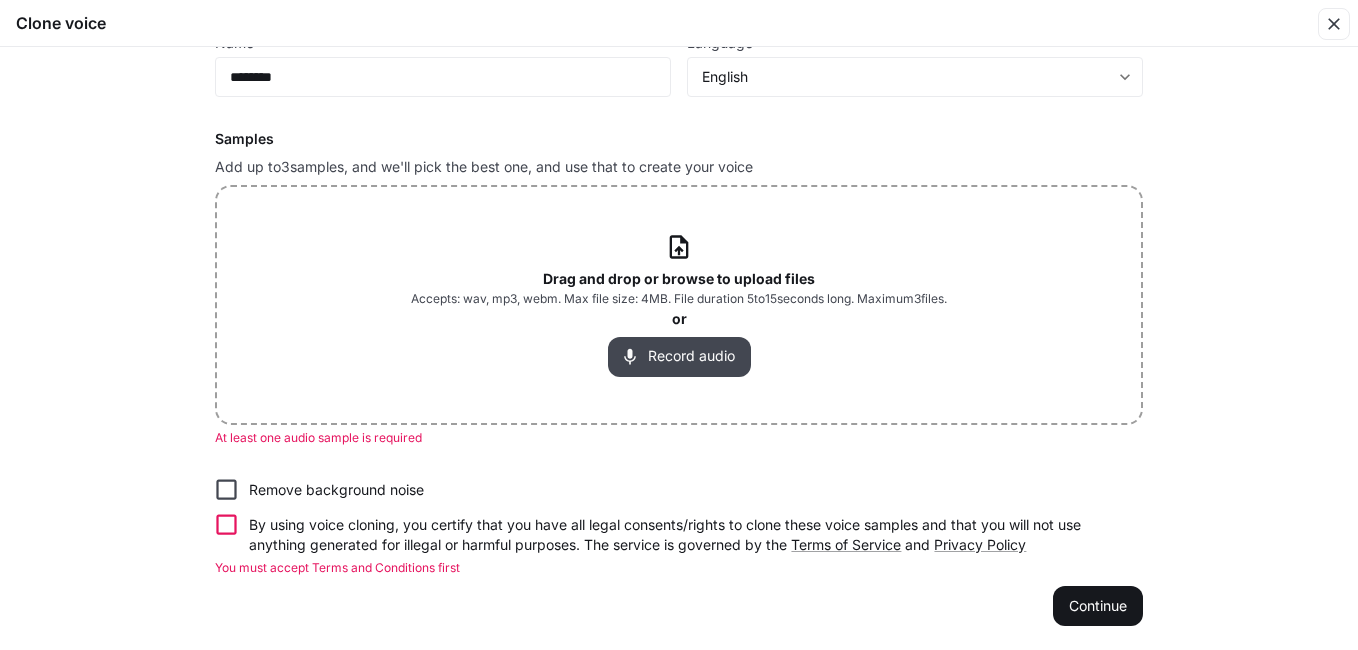click on "Record audio" at bounding box center (679, 357) 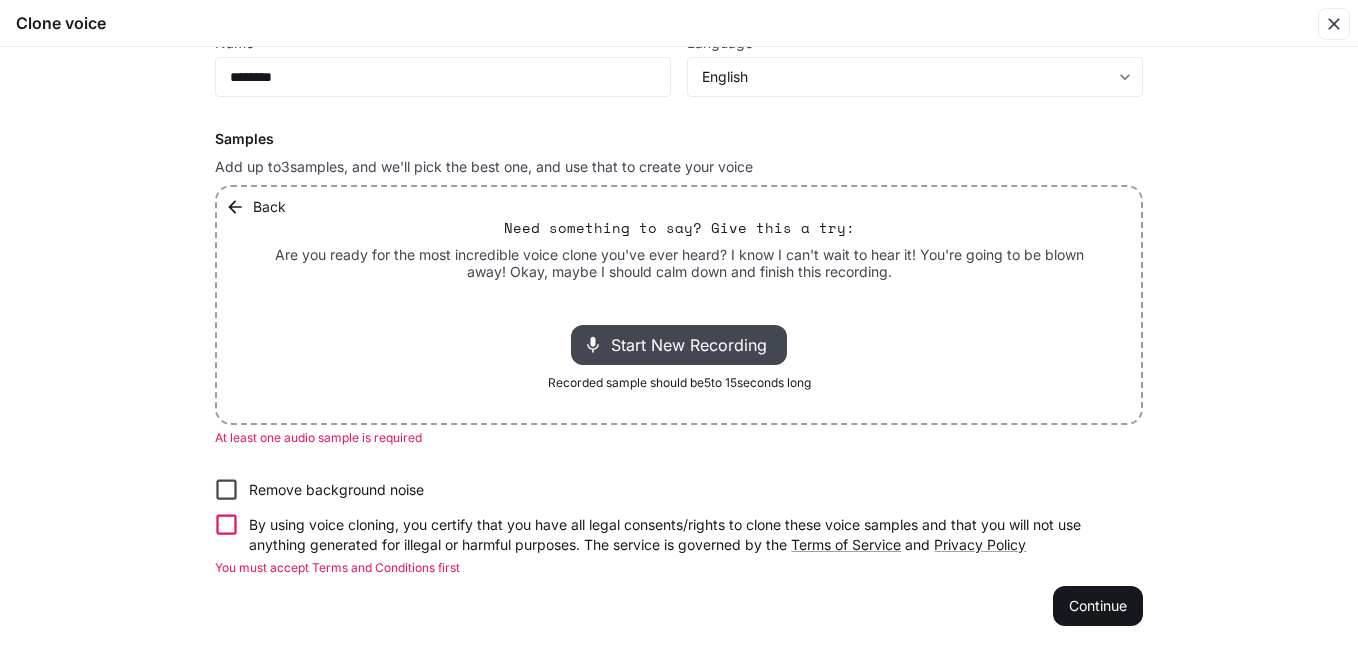 click on "Start New Recording" at bounding box center [679, 345] 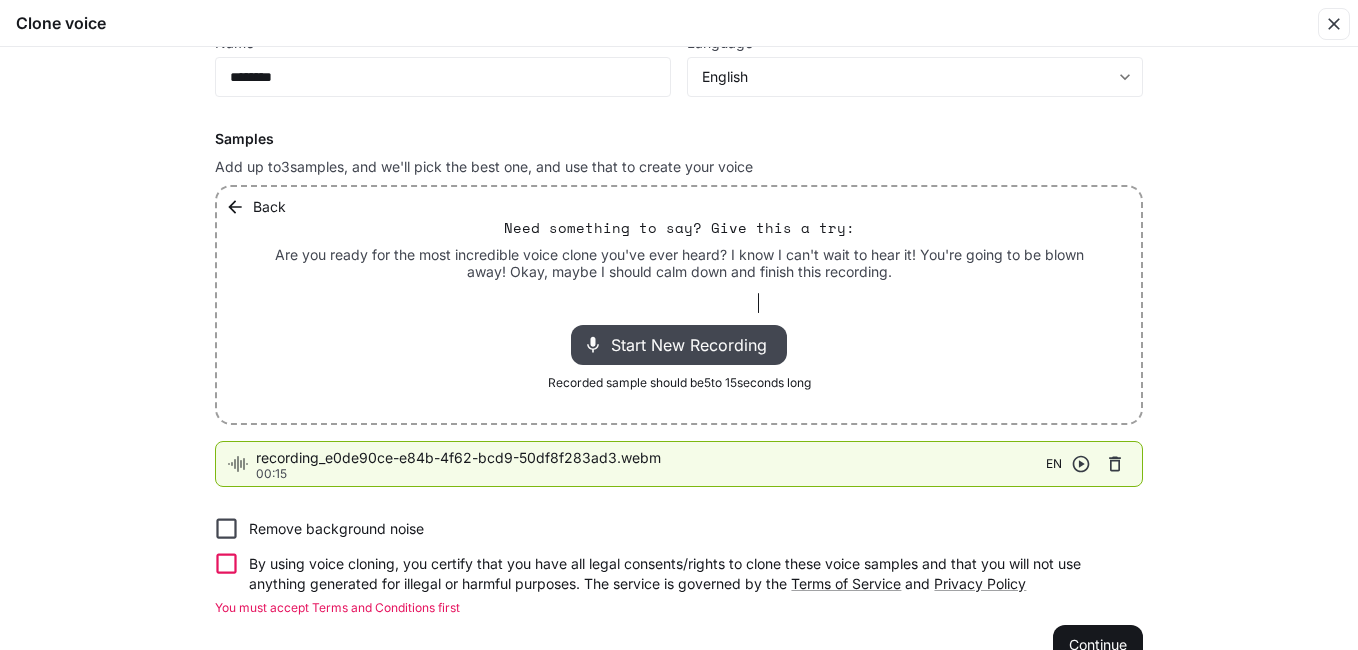 scroll, scrollTop: 197, scrollLeft: 0, axis: vertical 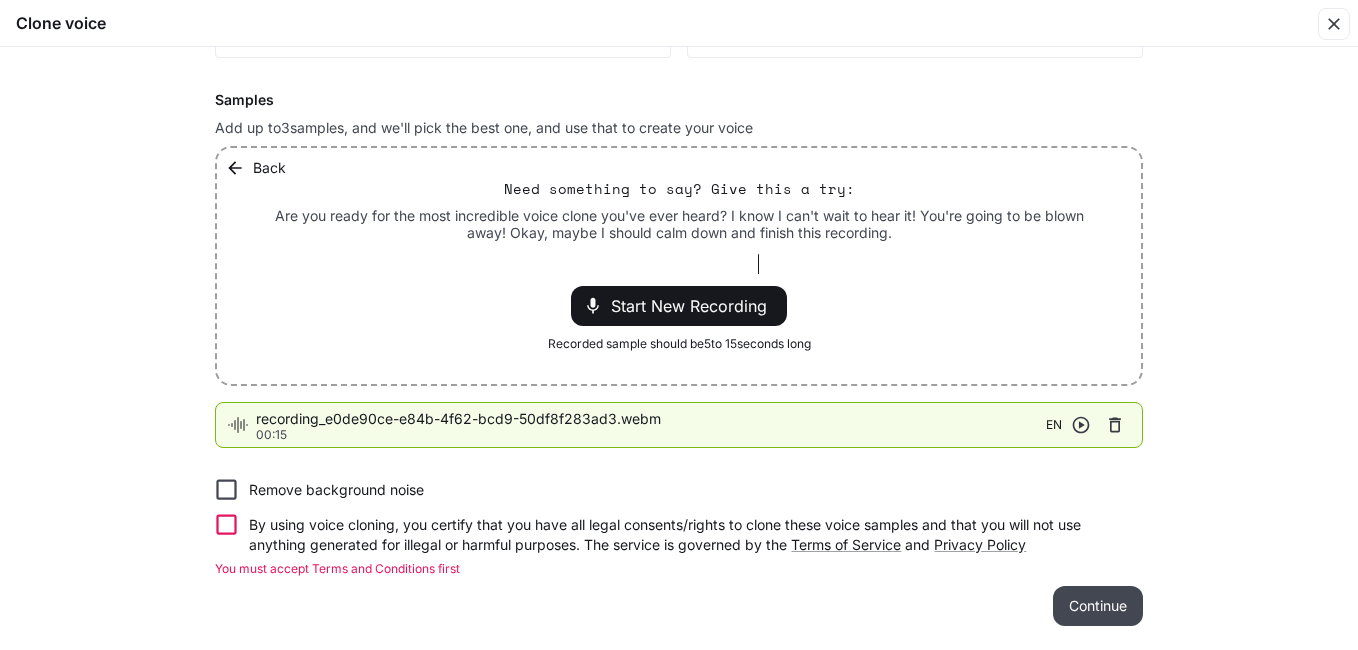 click on "Continue" at bounding box center [1098, 606] 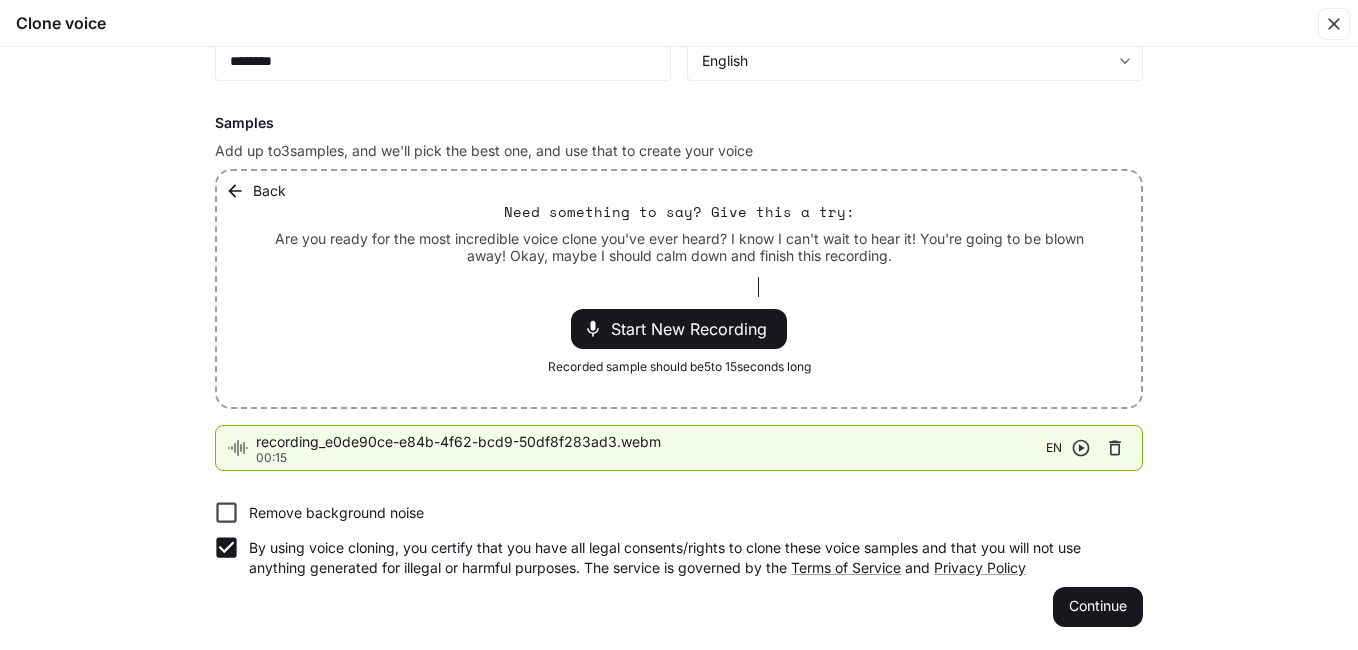scroll, scrollTop: 174, scrollLeft: 0, axis: vertical 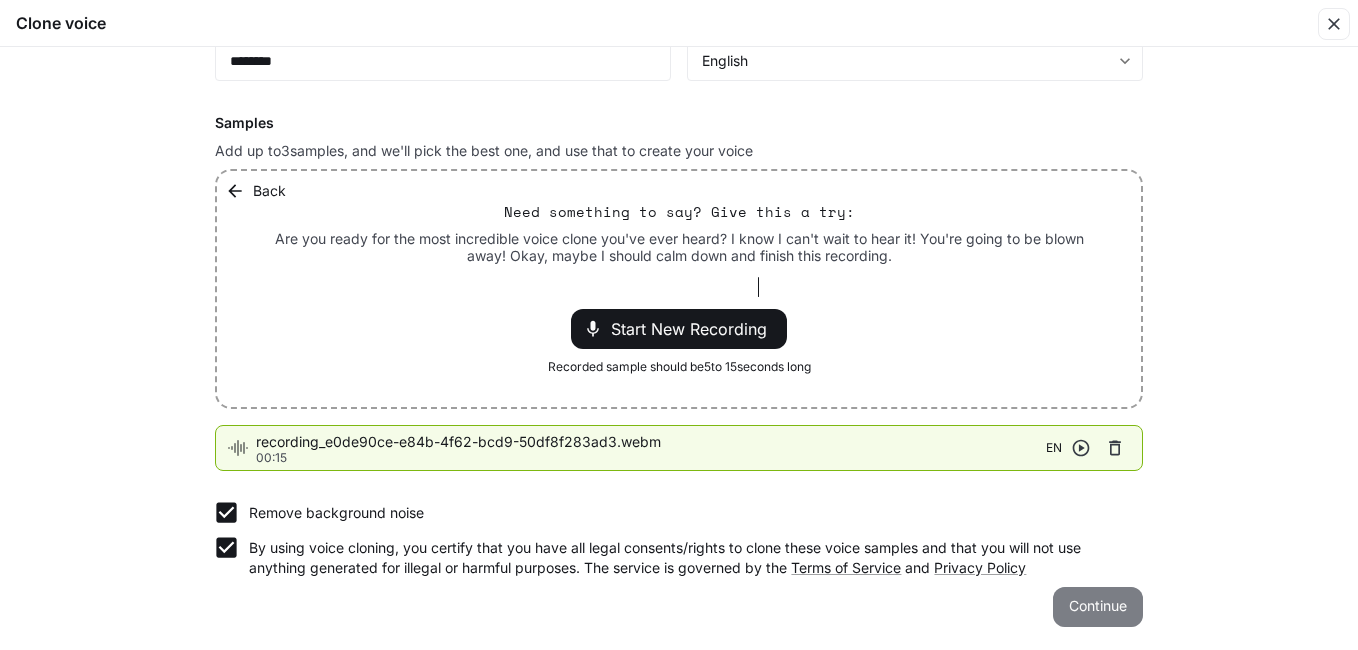 click on "Continue" at bounding box center (1098, 607) 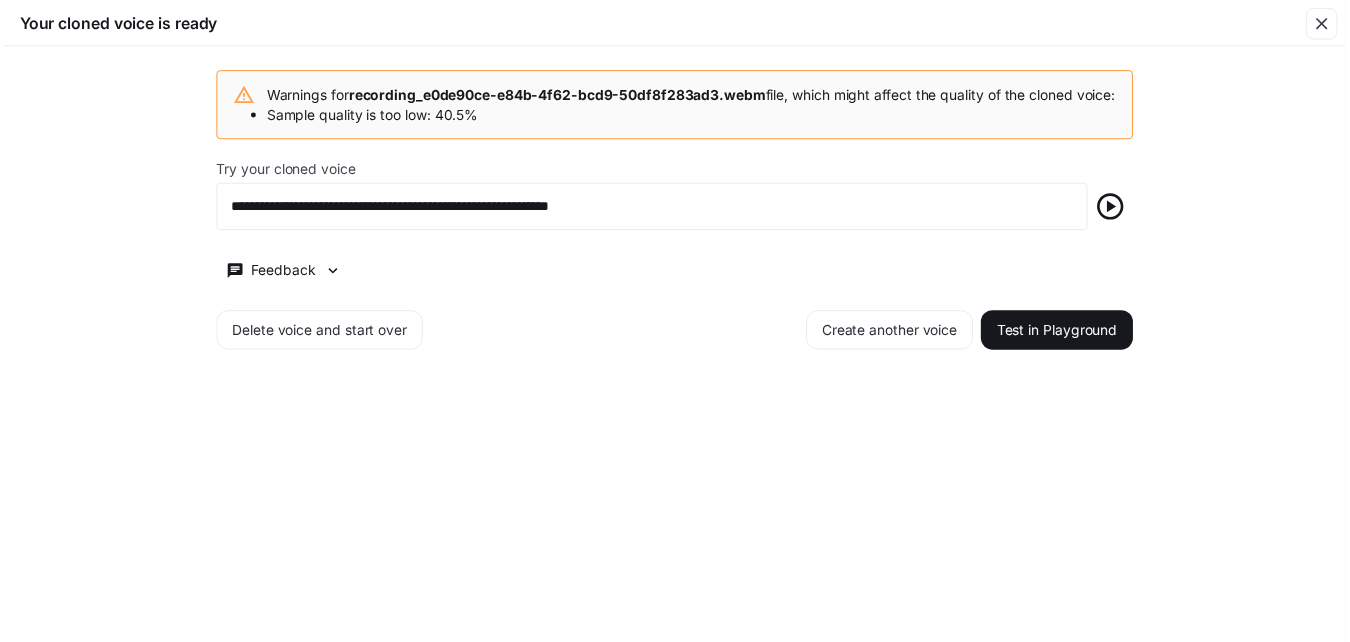 scroll, scrollTop: 0, scrollLeft: 0, axis: both 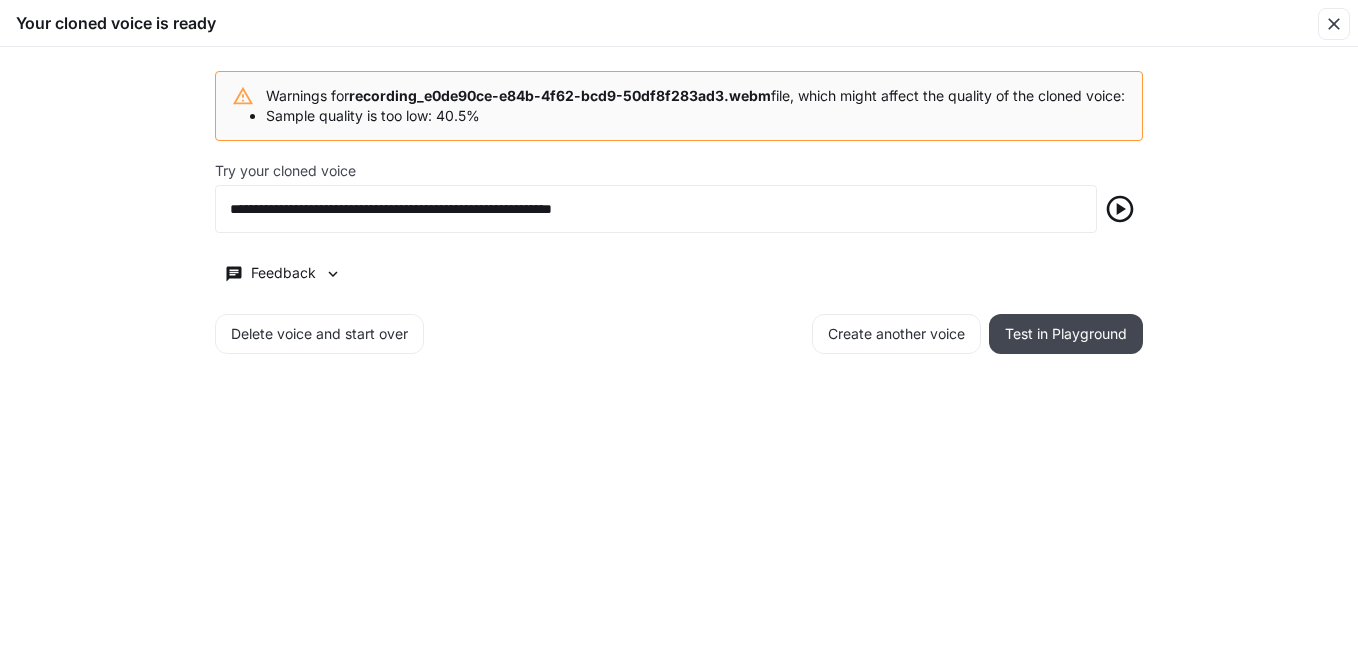 click on "Test in Playground" at bounding box center (1066, 334) 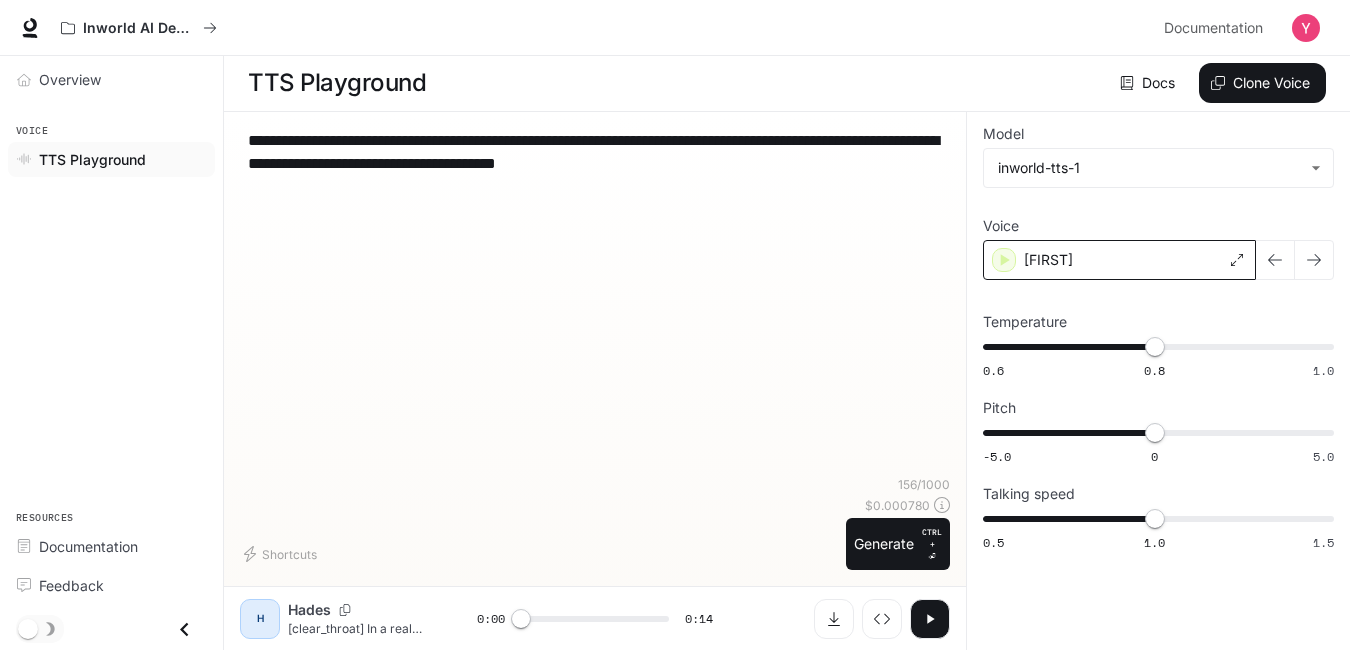 click on "[FIRST]" at bounding box center (1119, 260) 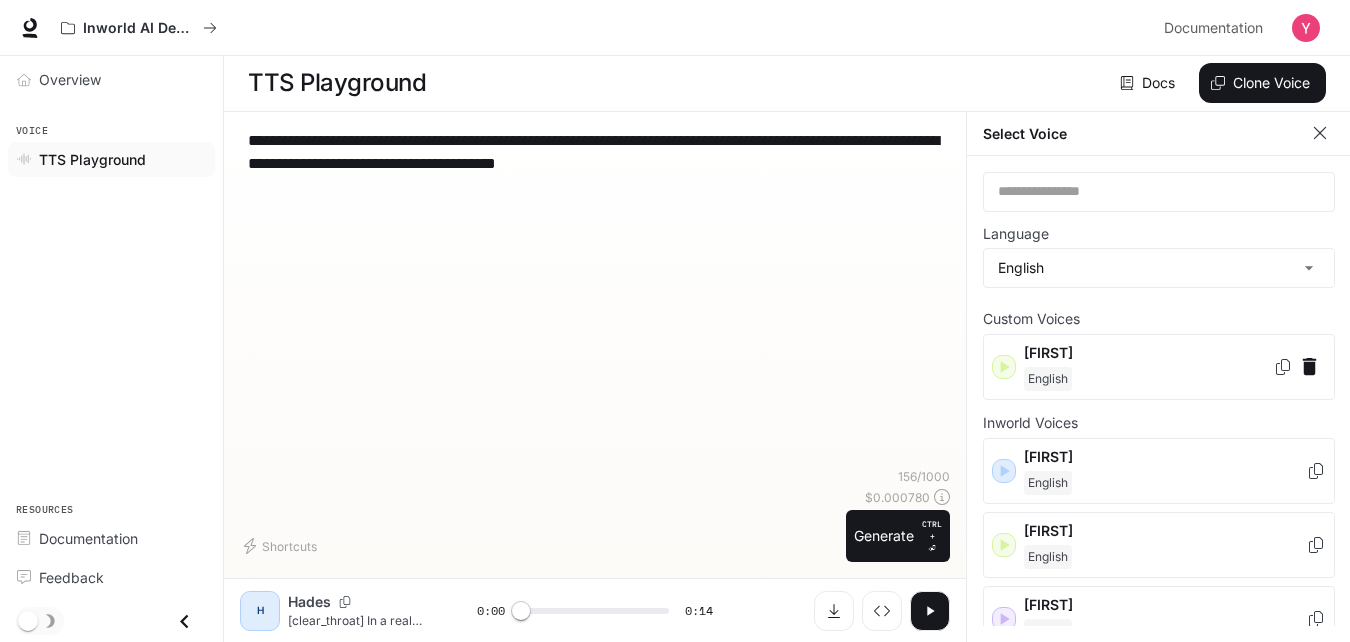 click on "**********" at bounding box center [595, 298] 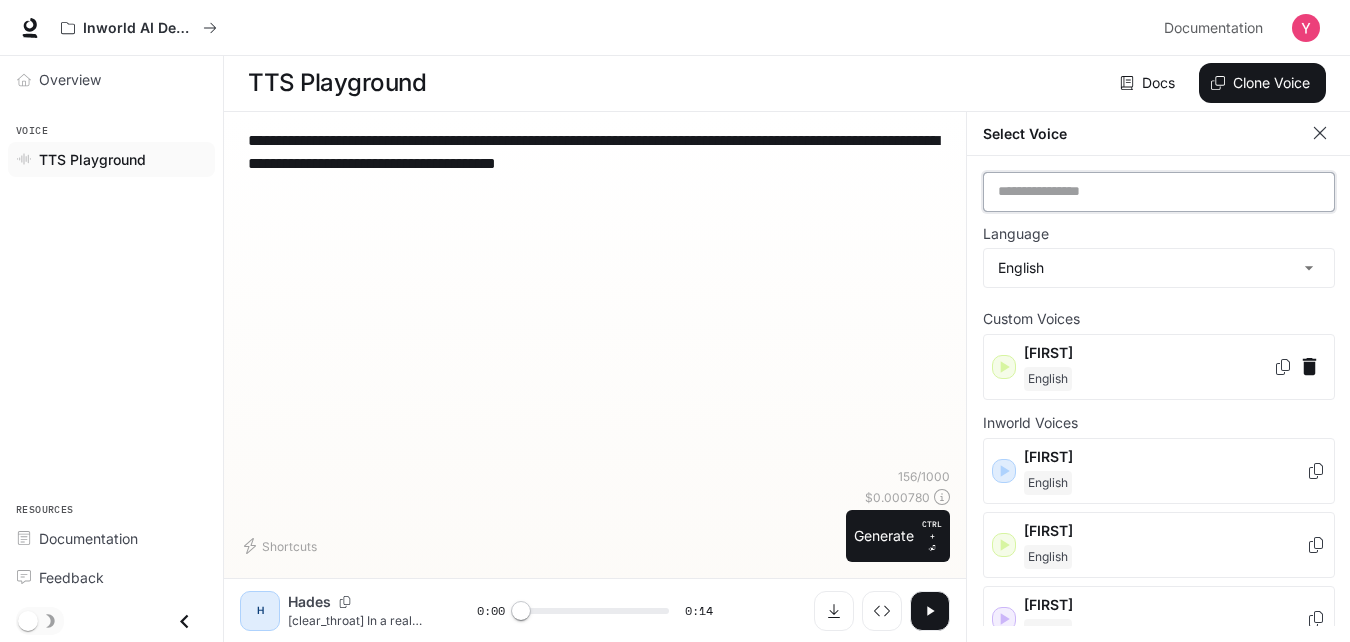 click at bounding box center [1159, 192] 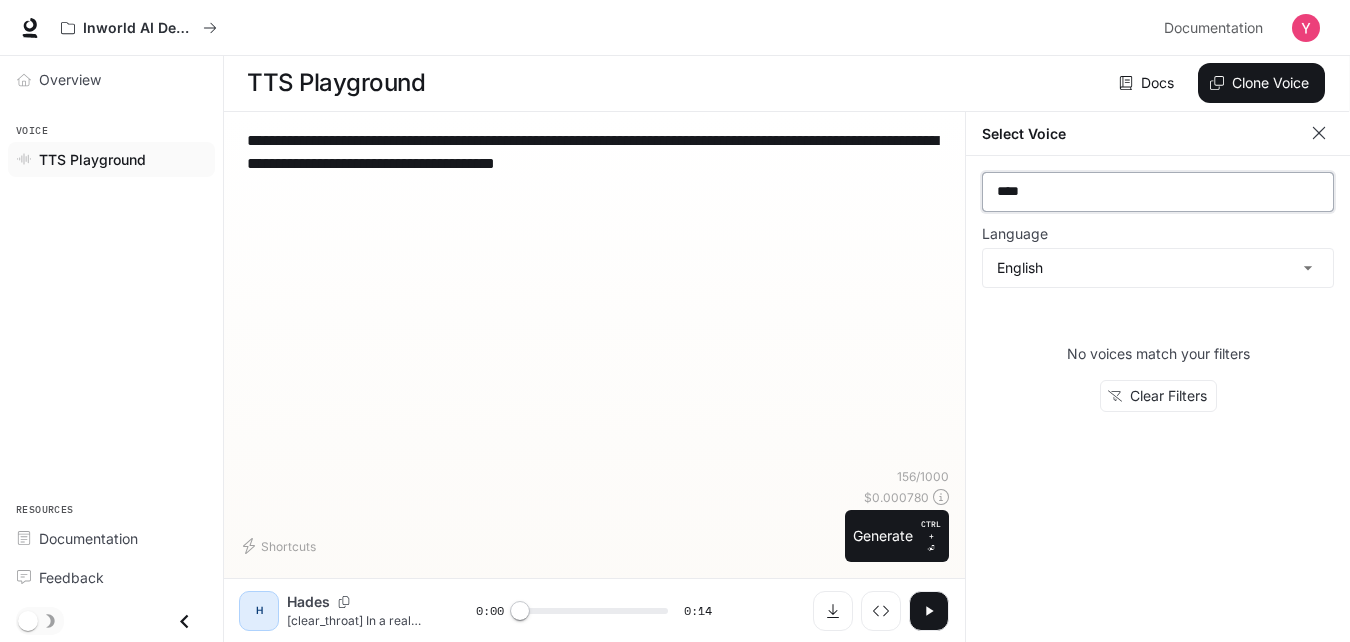 click on "****" at bounding box center (1158, 192) 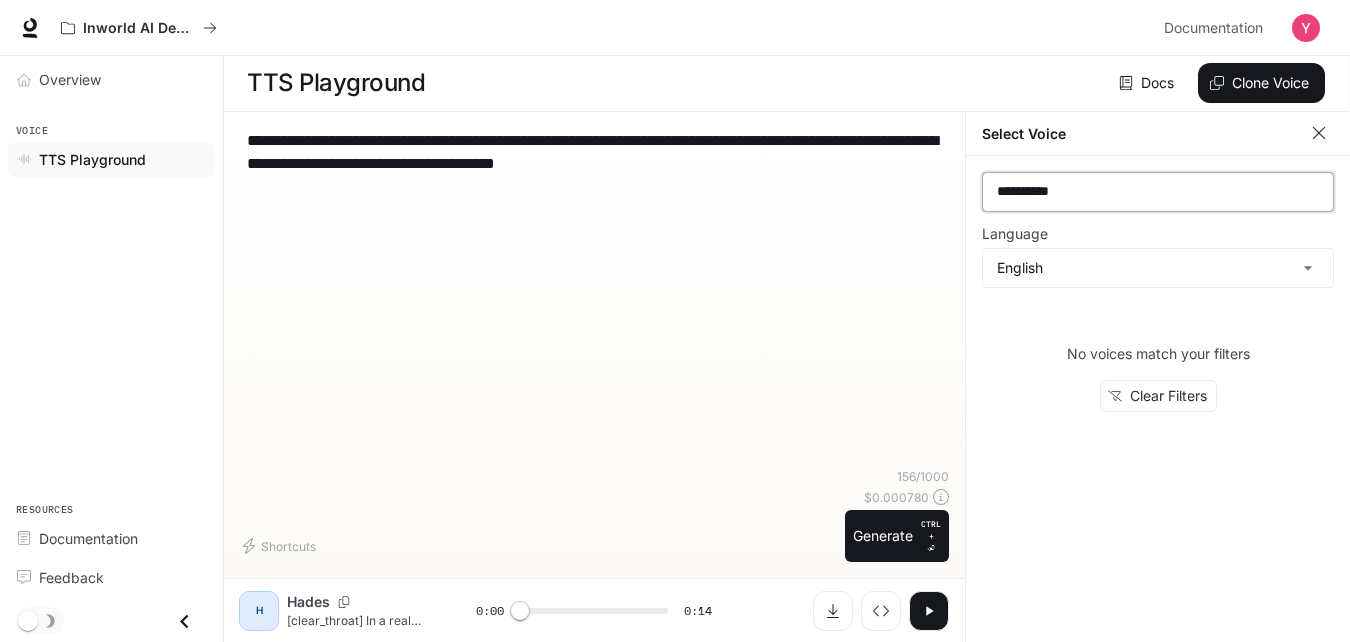 type on "**********" 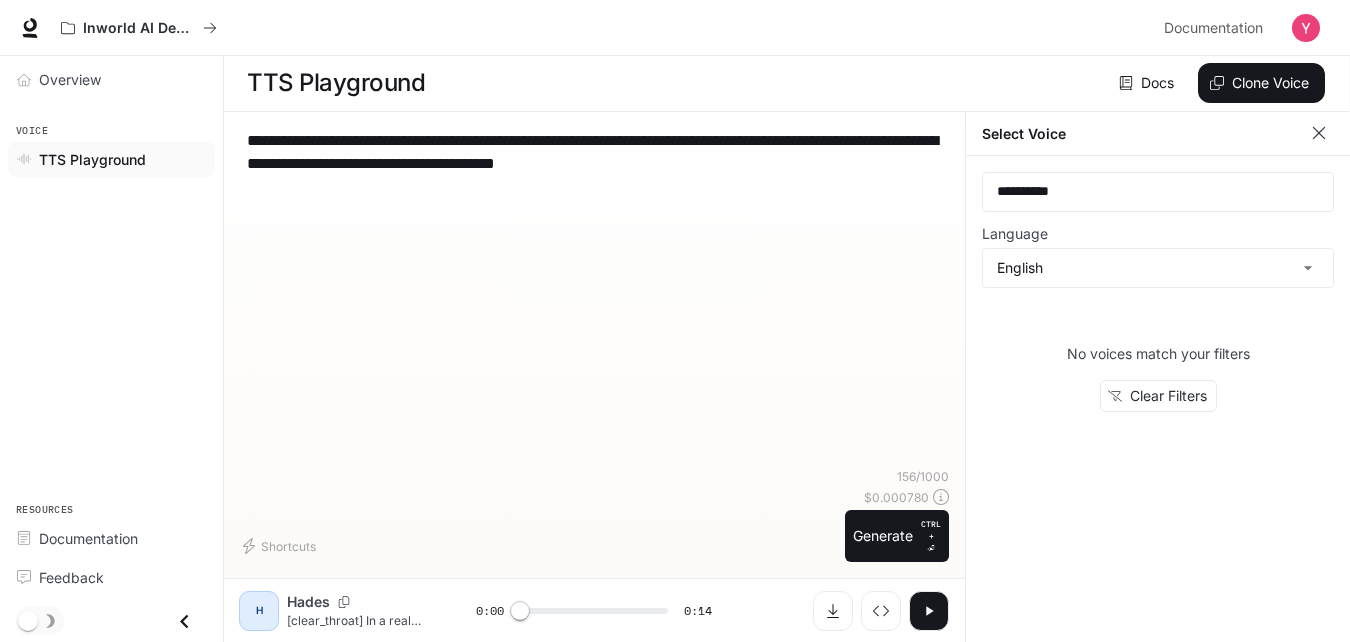 click 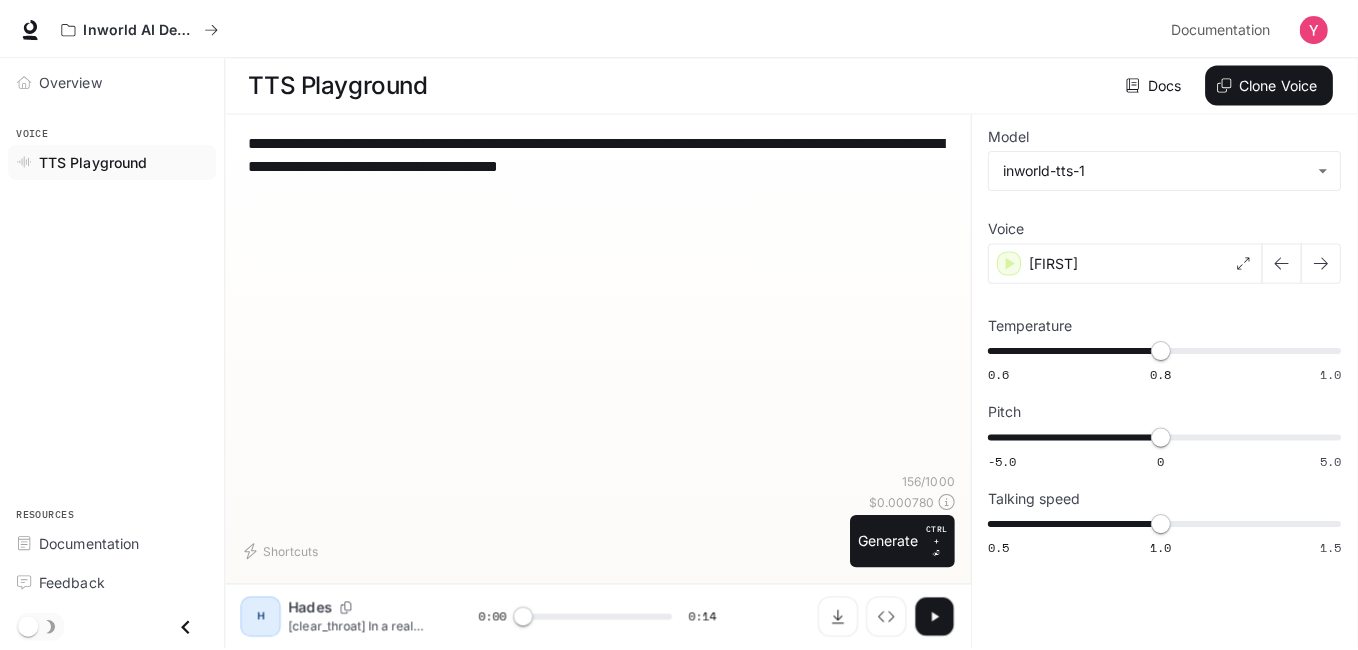 scroll, scrollTop: 1, scrollLeft: 0, axis: vertical 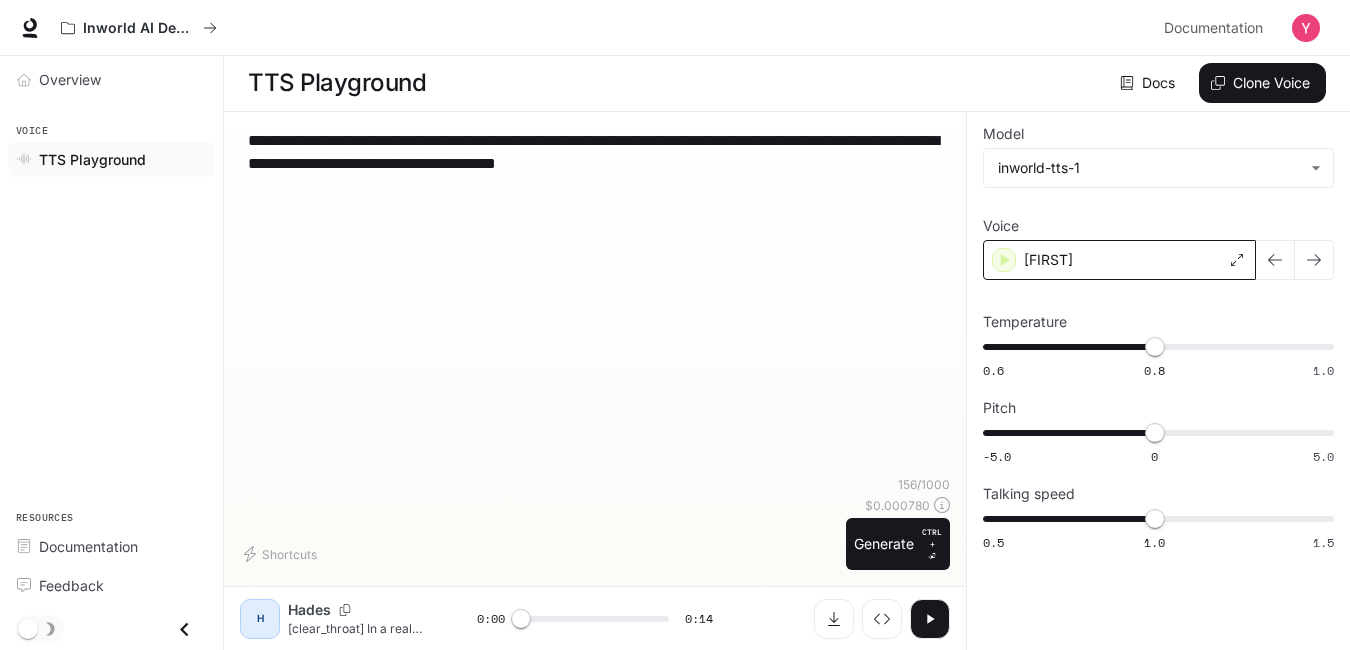 click on "[FIRST]" at bounding box center (1119, 260) 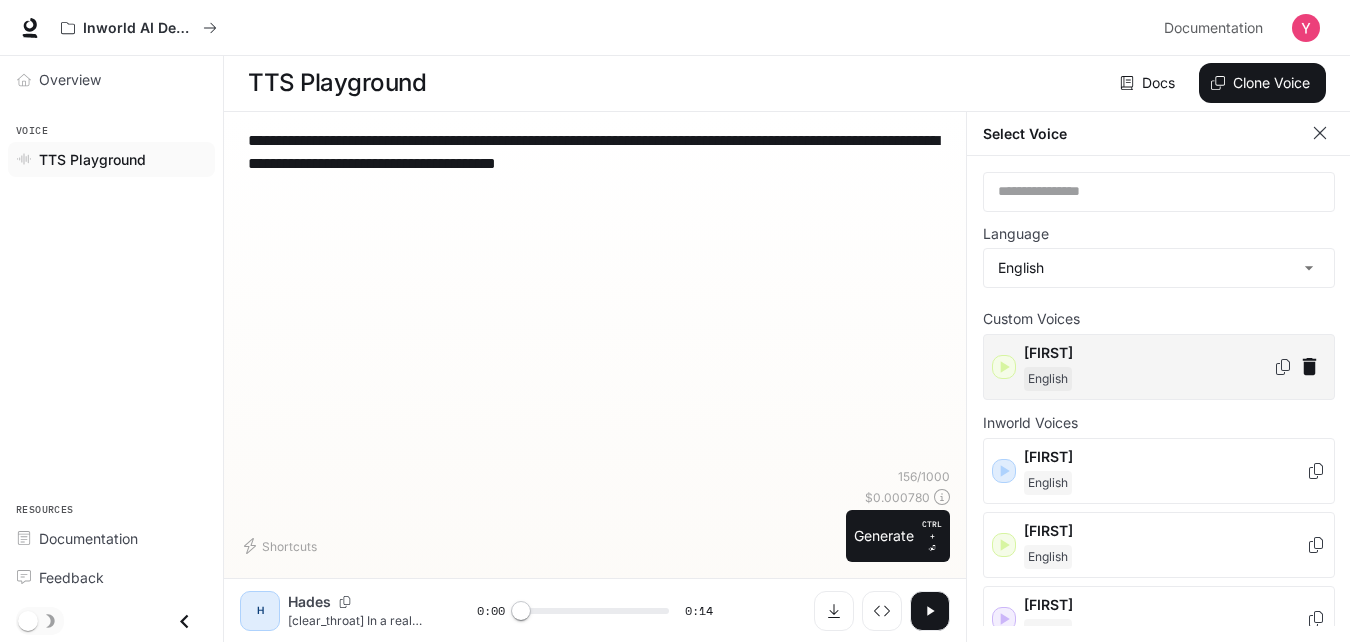 click on "English" at bounding box center [1148, 379] 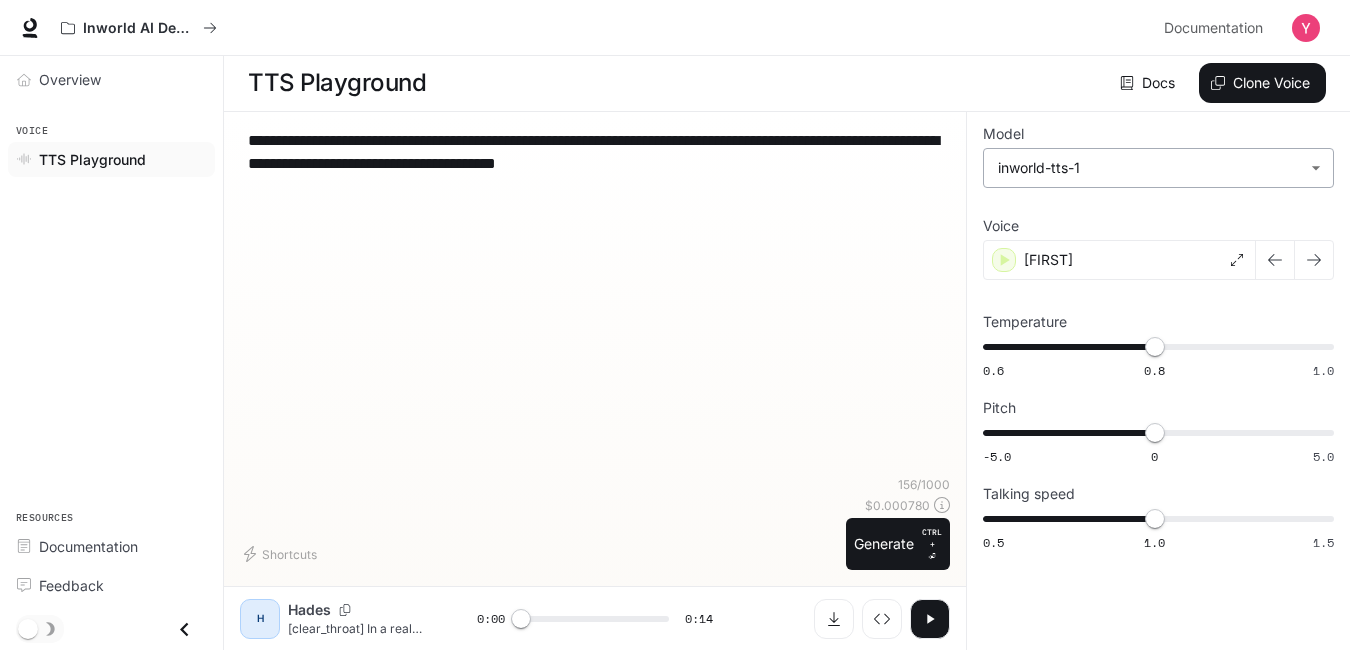 click on "**********" at bounding box center [675, 324] 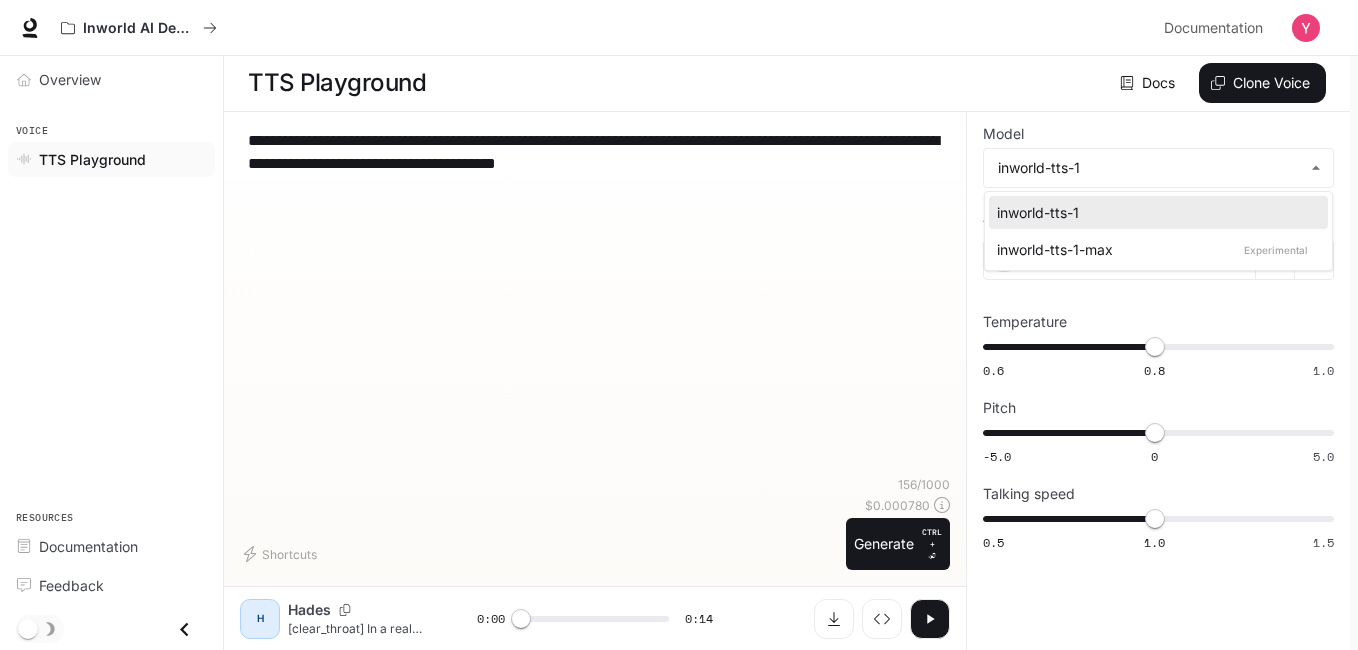 click on "inworld-tts-1-max Experimental" at bounding box center (1154, 249) 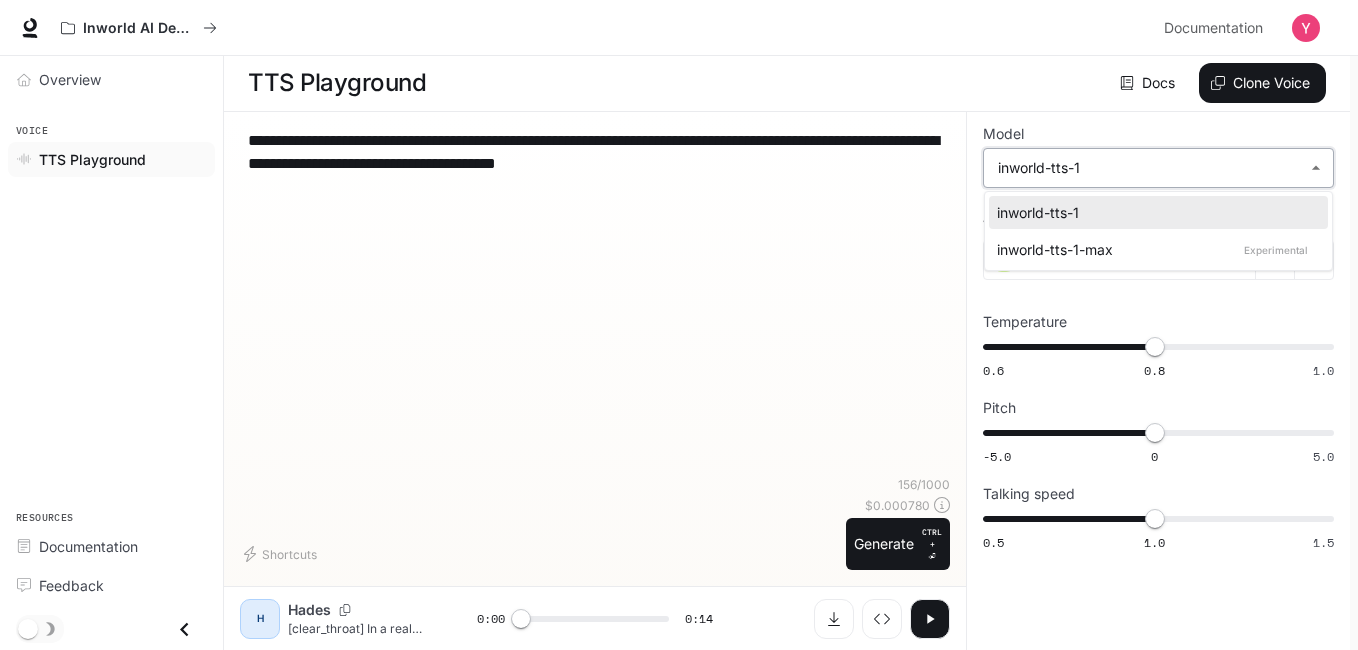 type on "**********" 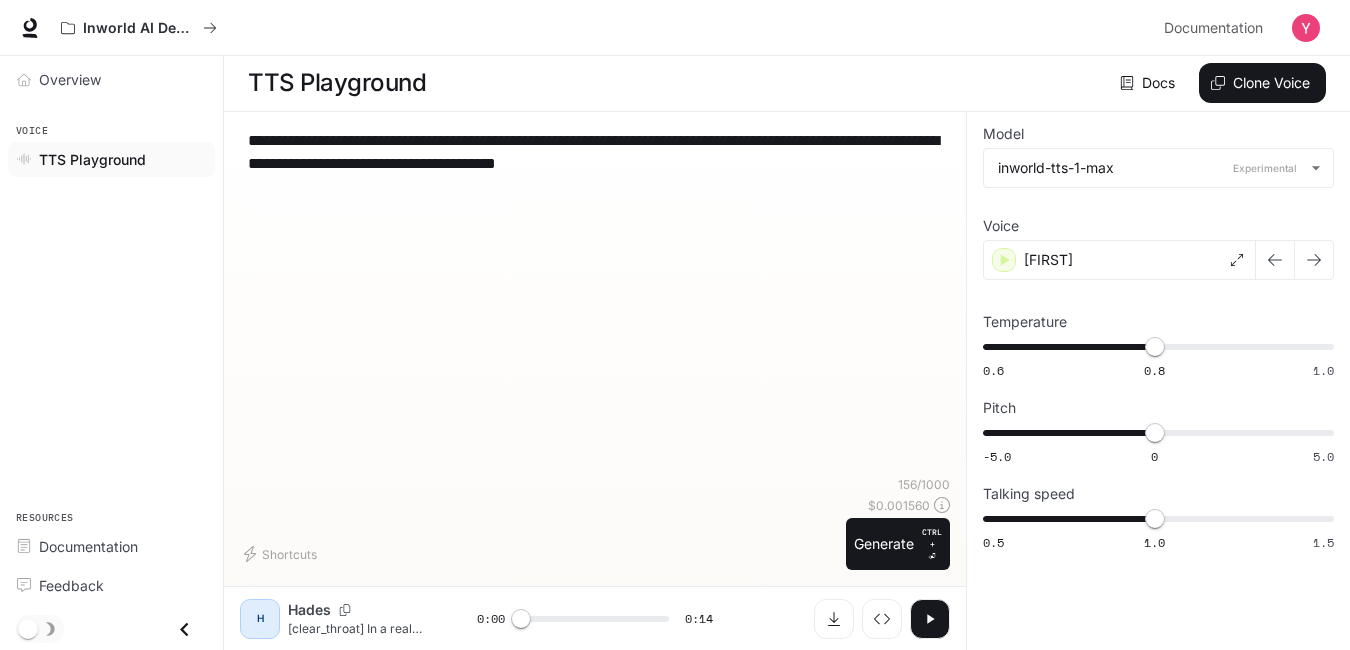 click 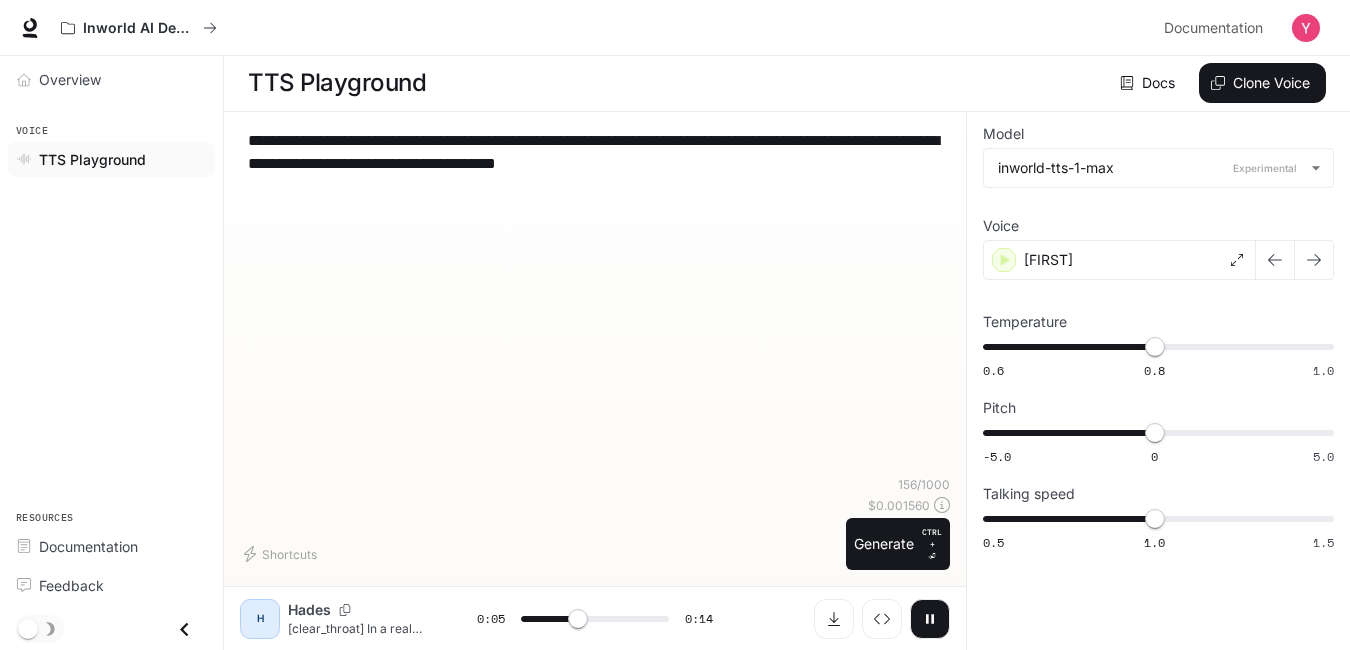 type on "***" 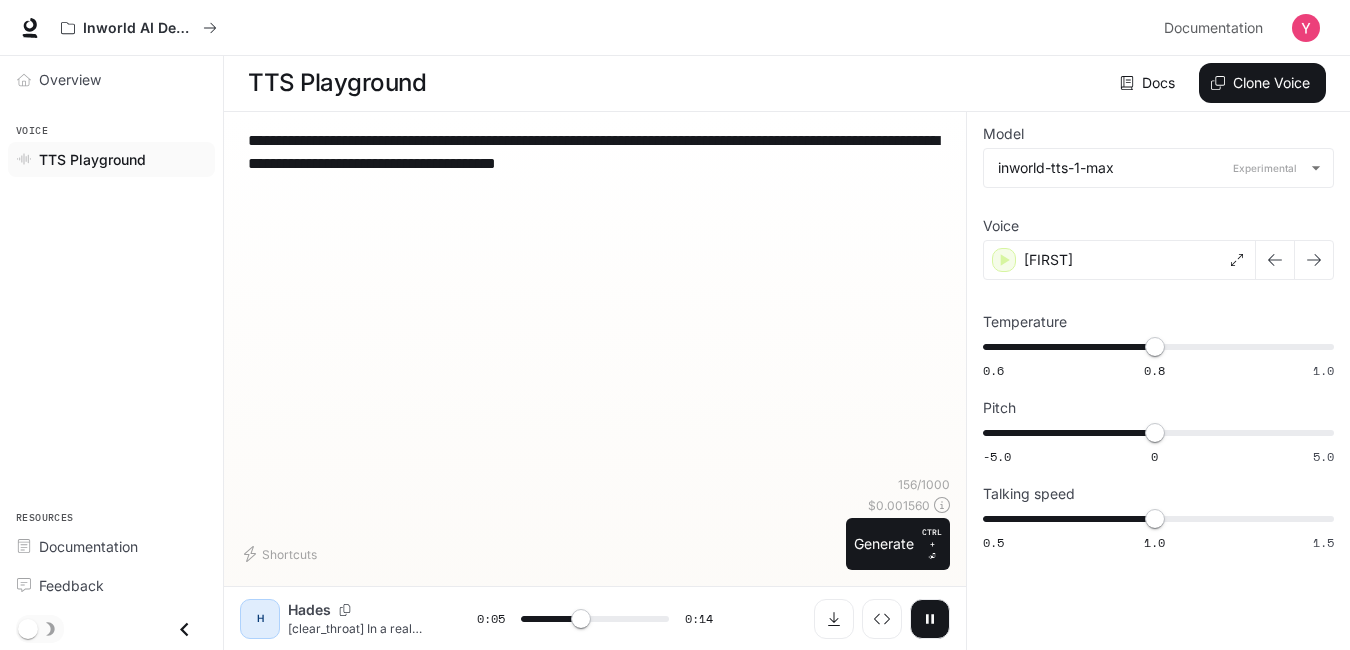 type 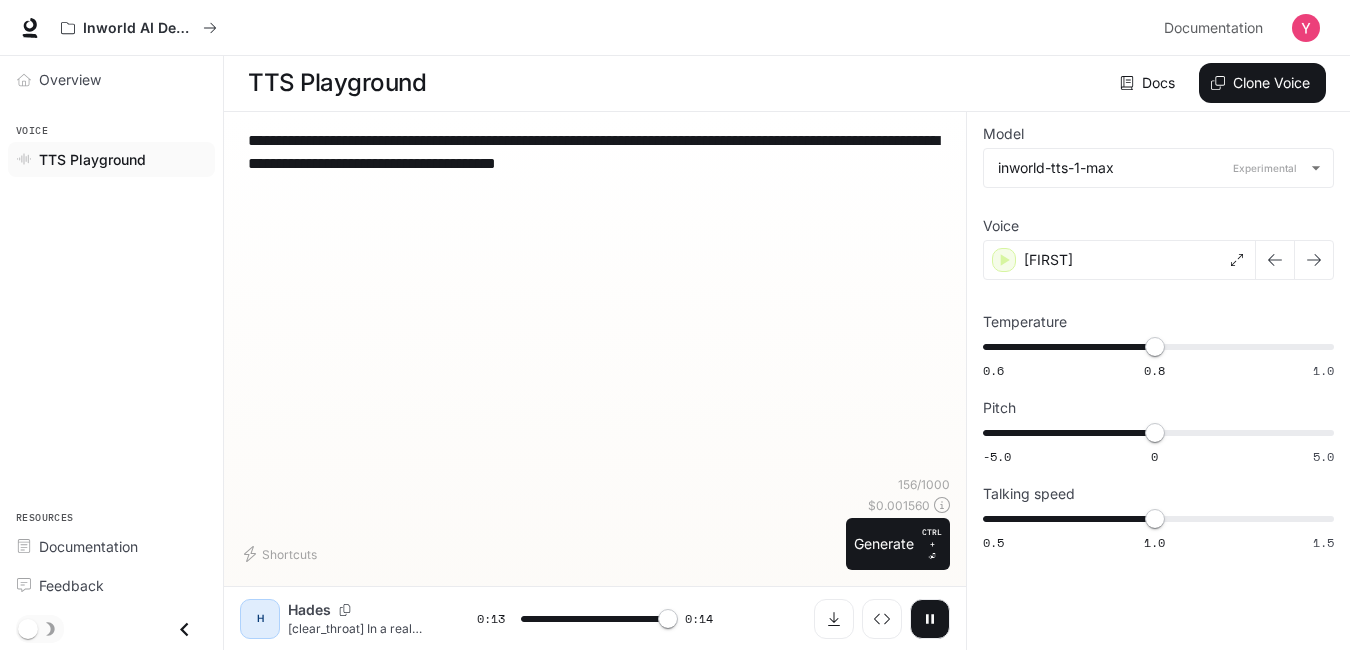 type on "*" 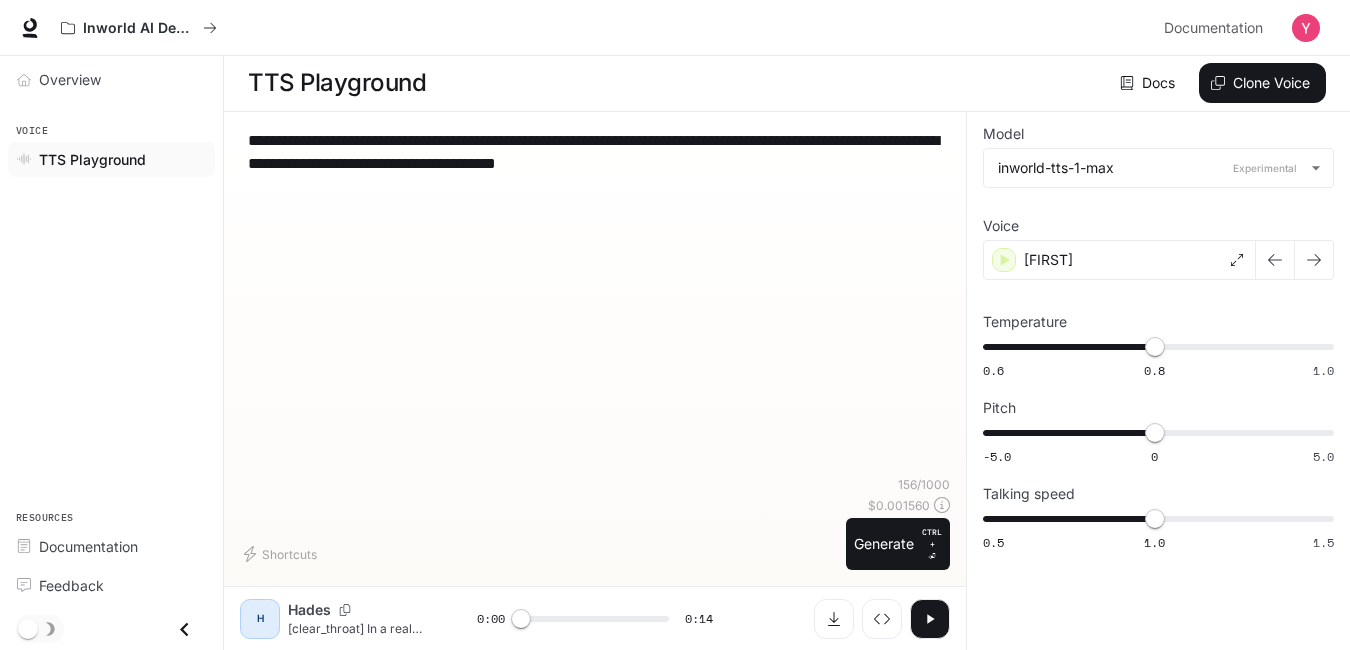 click on "0.8" at bounding box center [1155, 347] 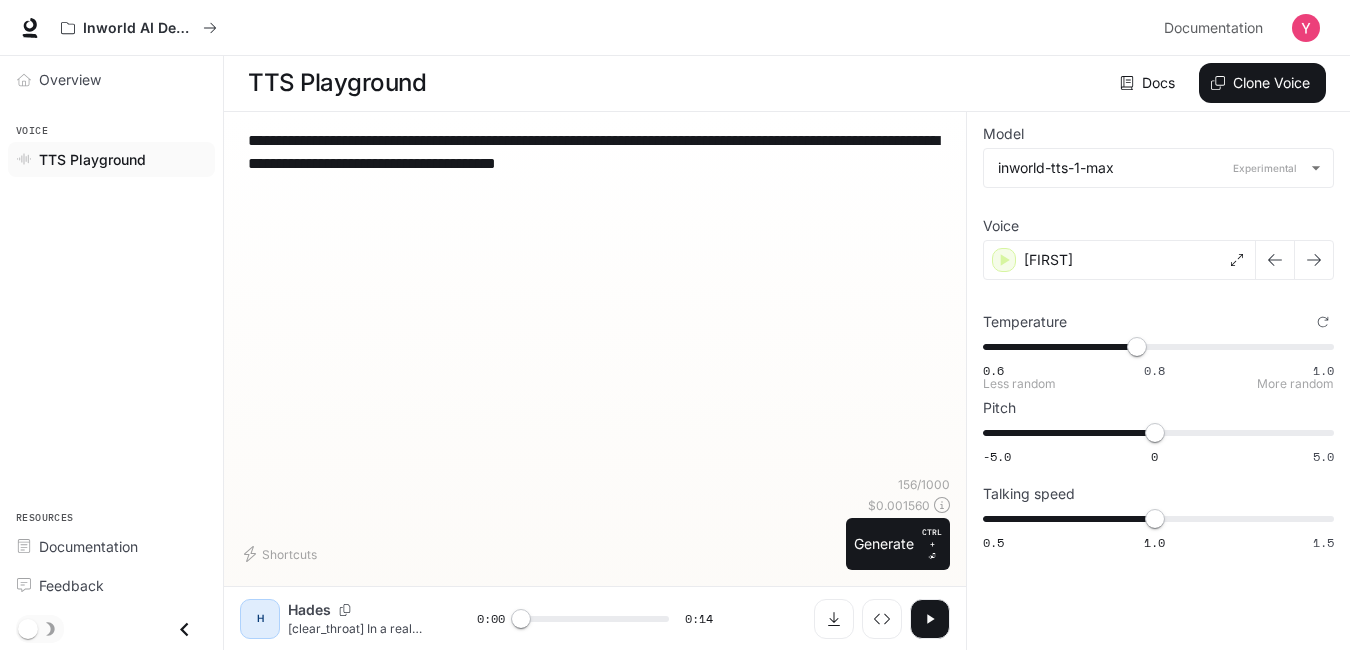 click on "0.78" at bounding box center (1137, 347) 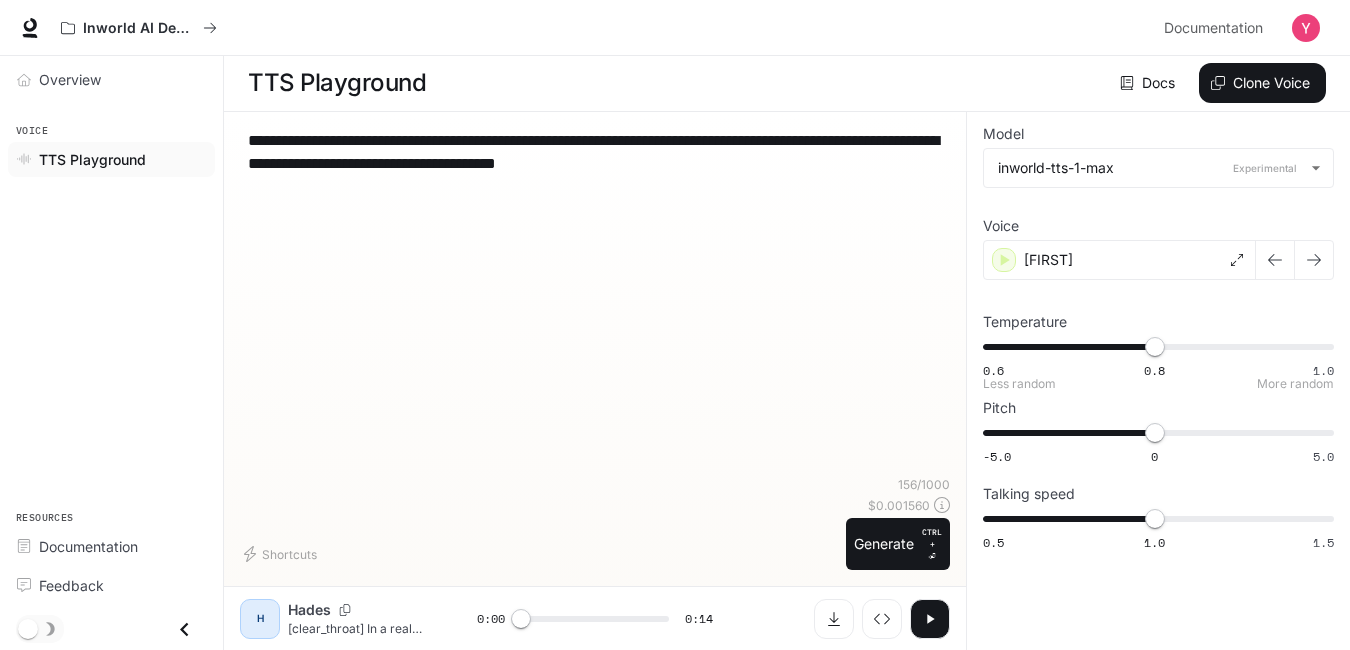 click on "1" at bounding box center (1155, 519) 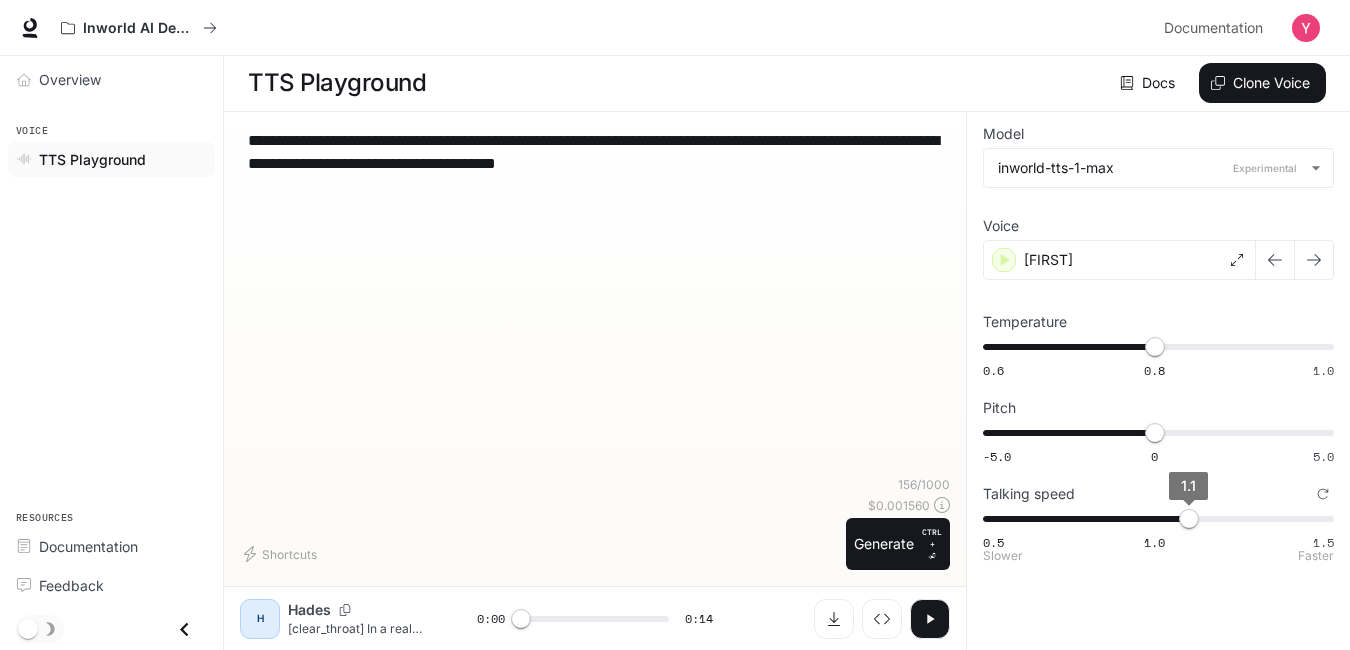 click on "Talking speed" at bounding box center [1158, 494] 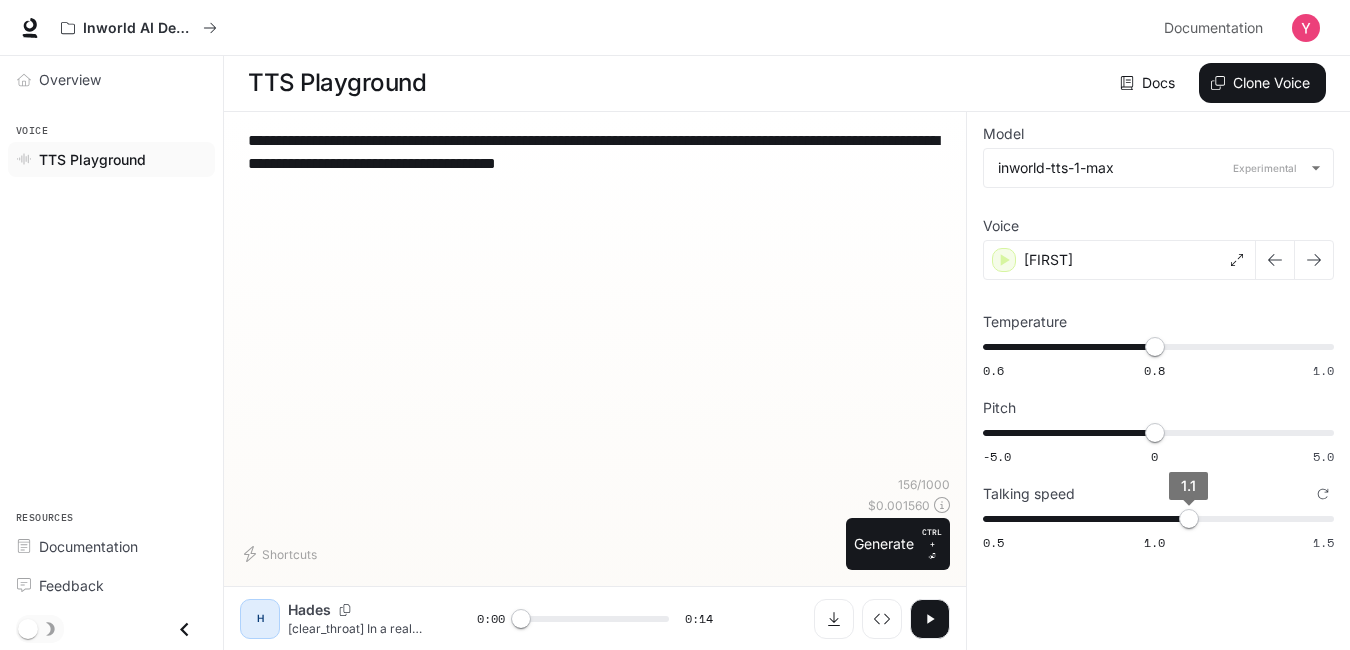 type on "*" 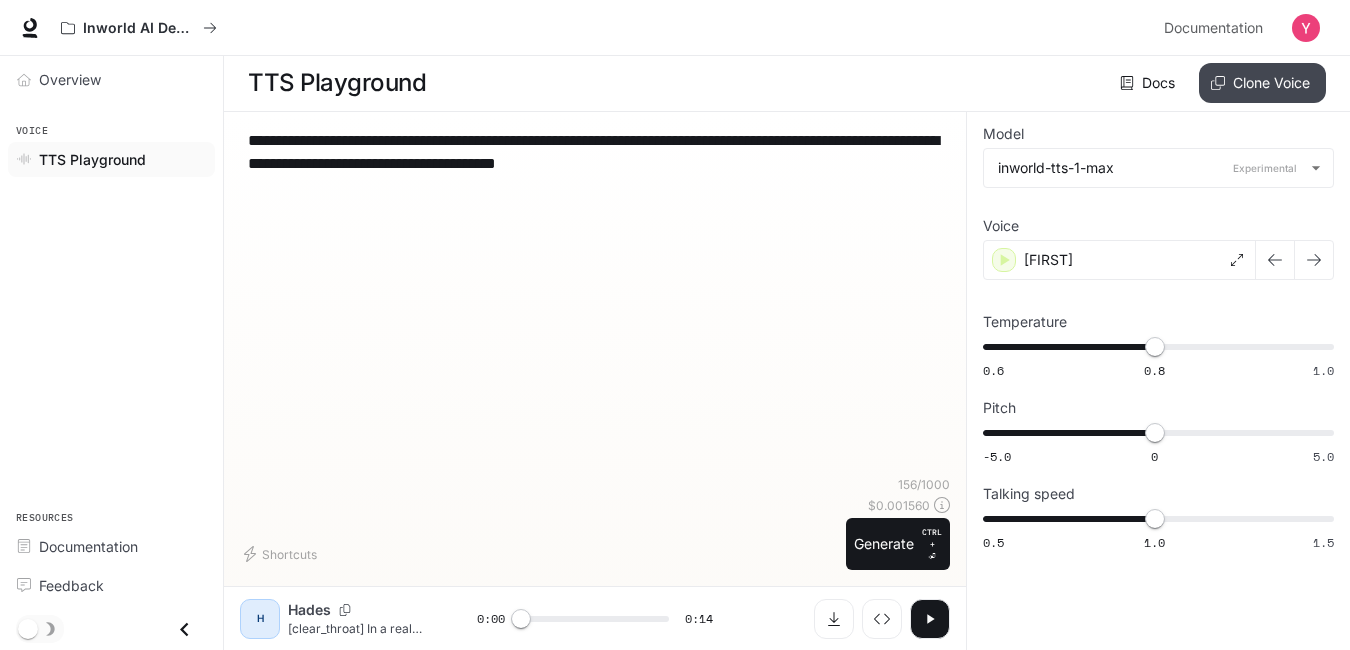 click on "Clone Voice" at bounding box center (1262, 83) 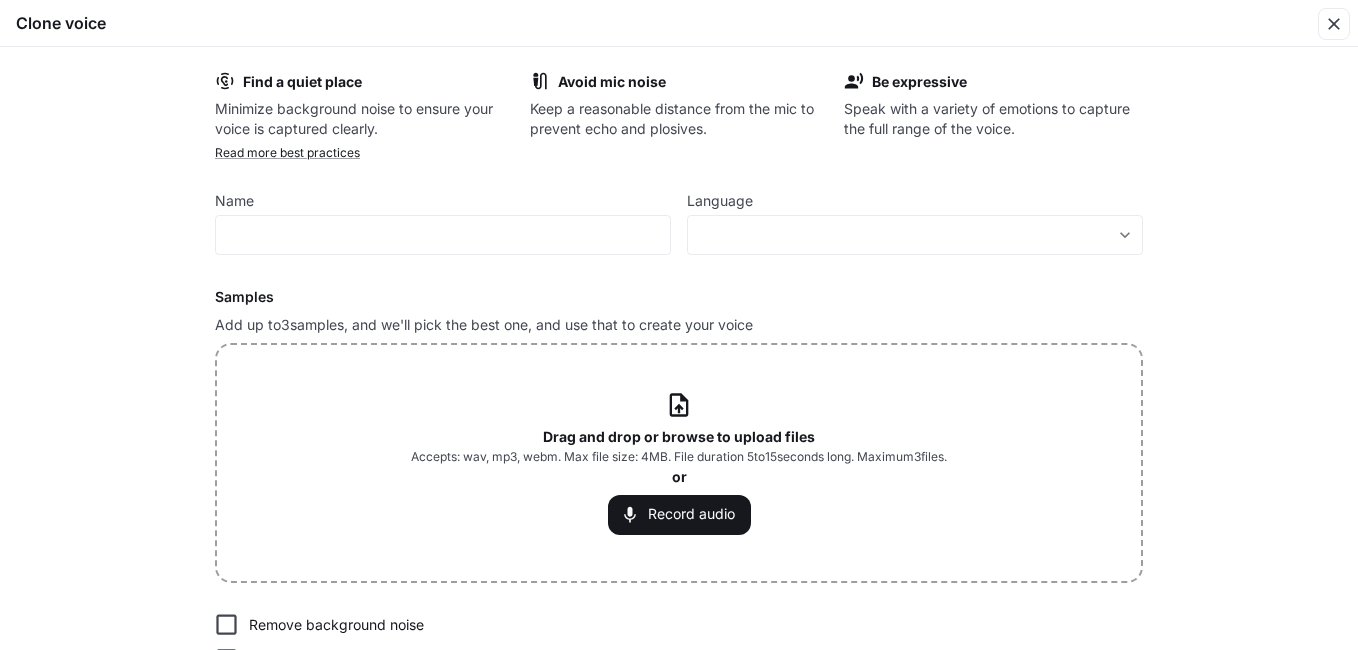scroll, scrollTop: 112, scrollLeft: 0, axis: vertical 